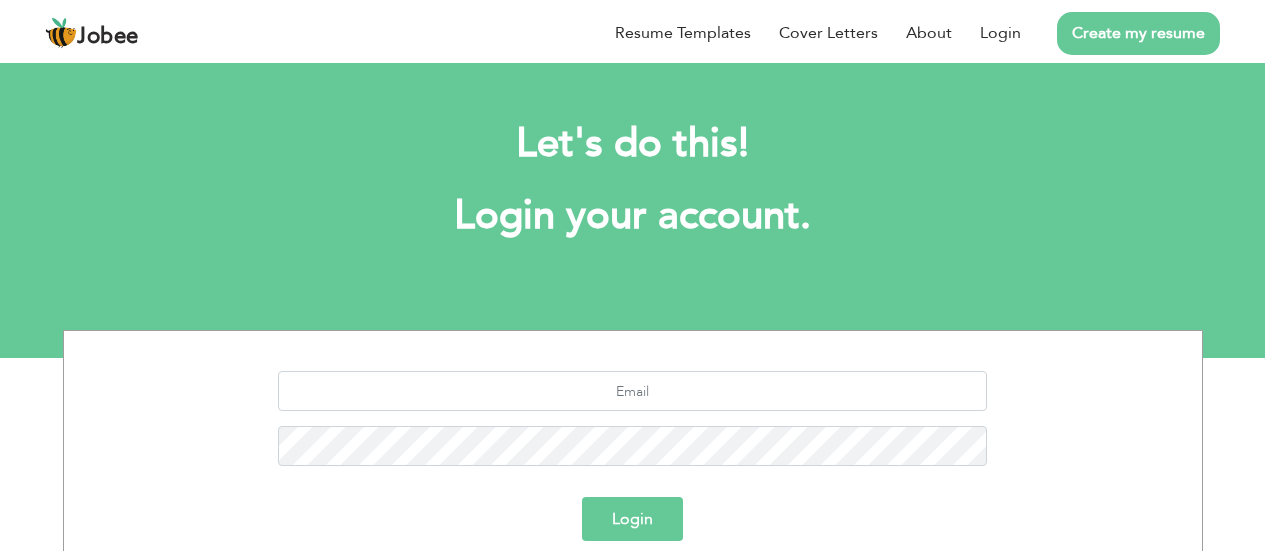 scroll, scrollTop: 0, scrollLeft: 0, axis: both 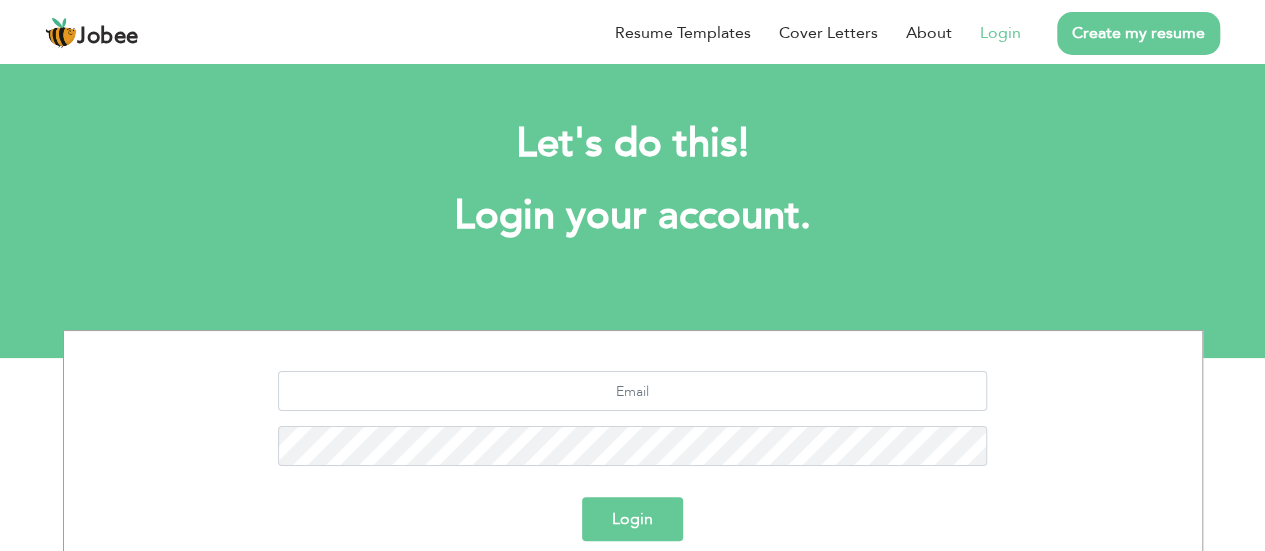 click on "Login" at bounding box center [1000, 33] 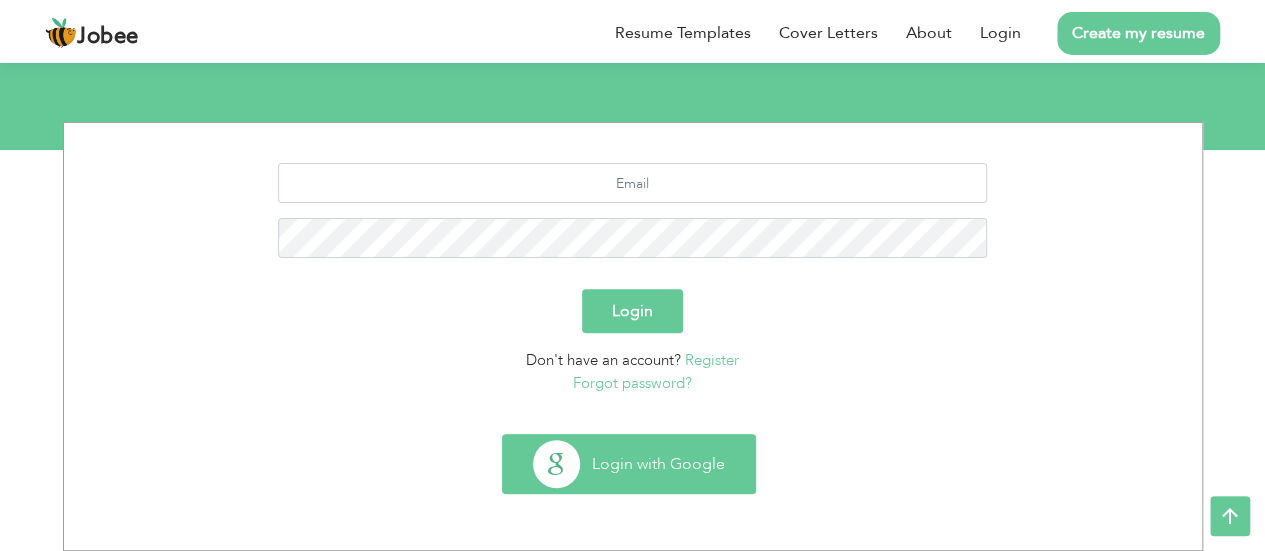 click on "Login with Google" at bounding box center [629, 464] 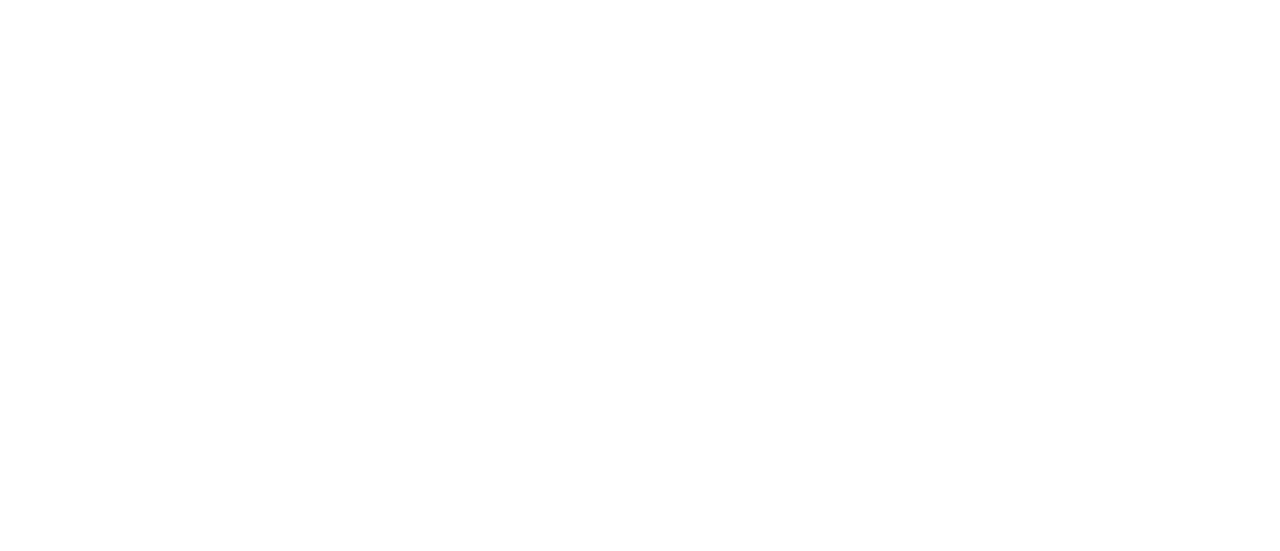 scroll, scrollTop: 0, scrollLeft: 0, axis: both 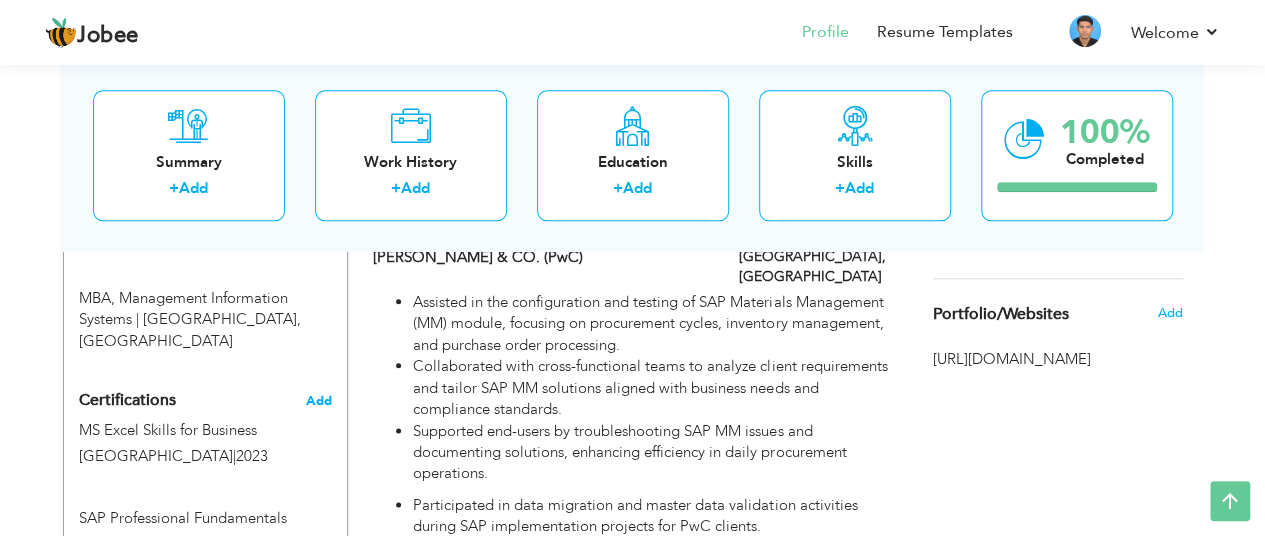 click on "Add" at bounding box center (319, 401) 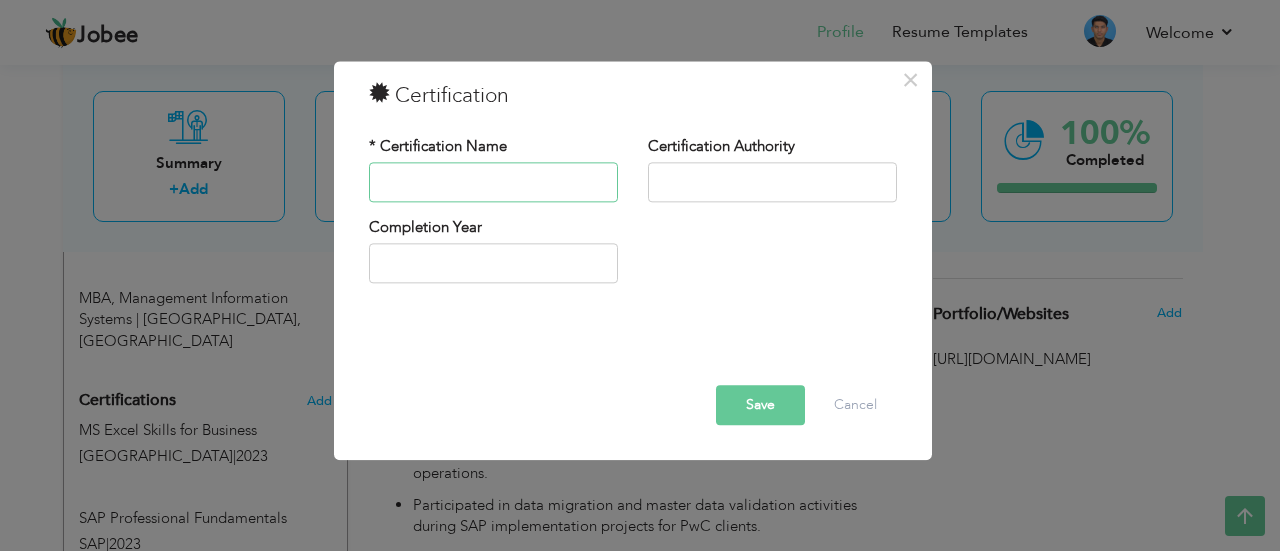 paste on "SAP Certified Application Associate - SAP S/4 HANA Sourcing and Procurement" 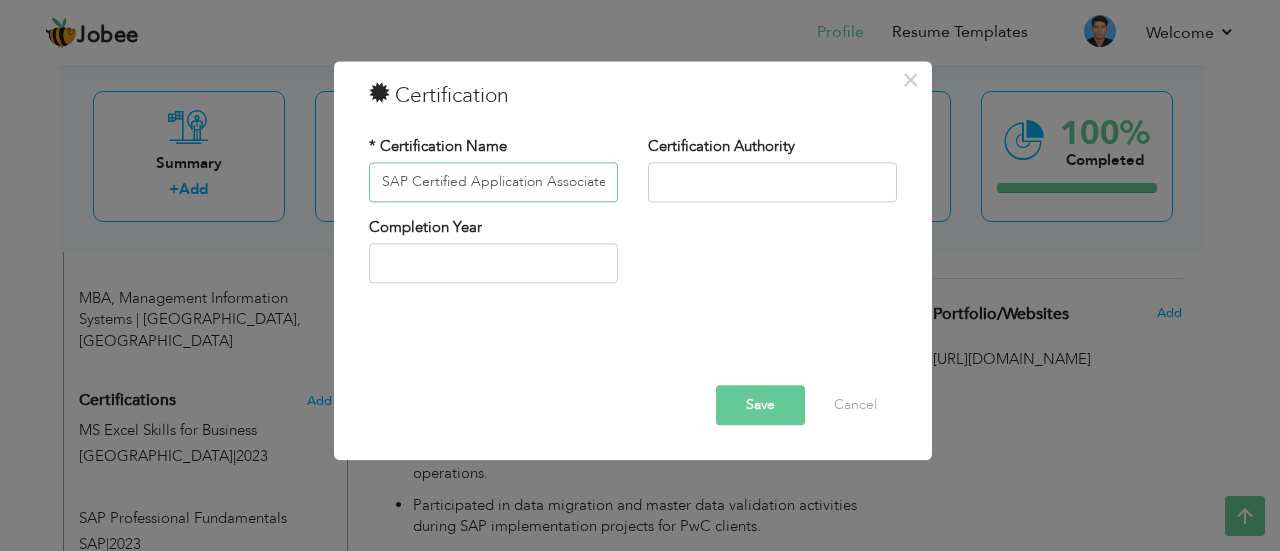 scroll, scrollTop: 0, scrollLeft: 271, axis: horizontal 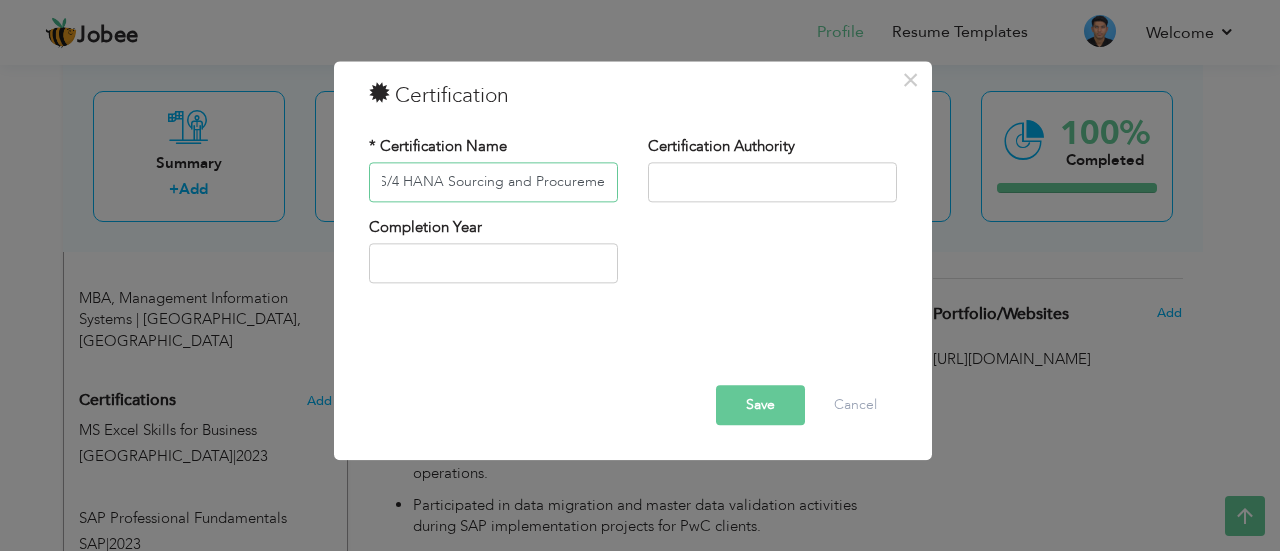 type on "SAP Certified Application Associate - SAP S/4 HANA Sourcing and Procurement" 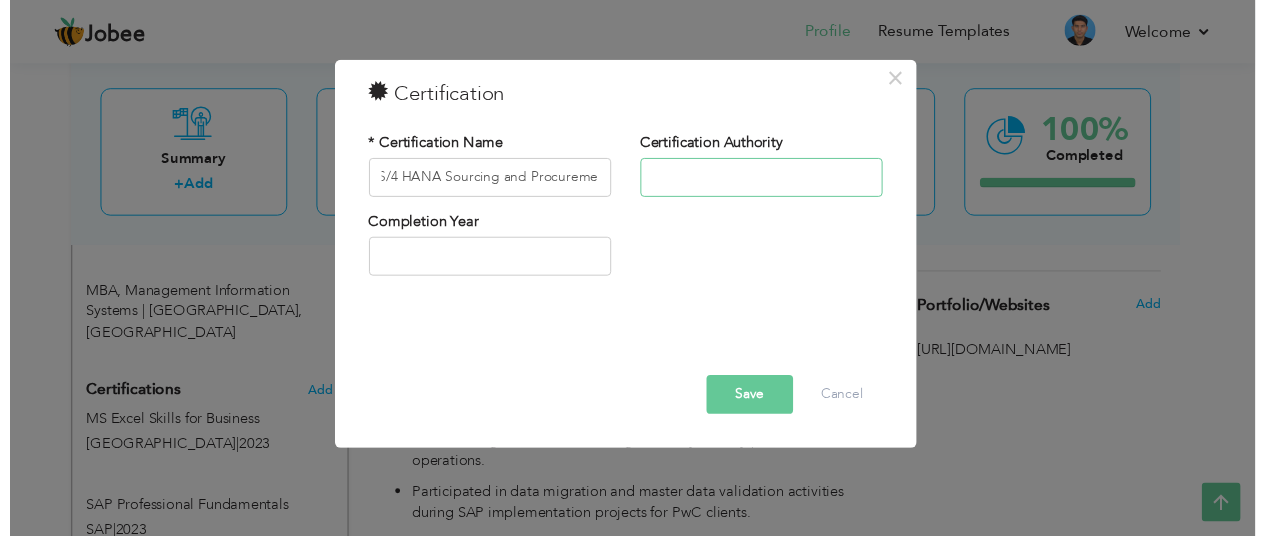 scroll, scrollTop: 0, scrollLeft: 0, axis: both 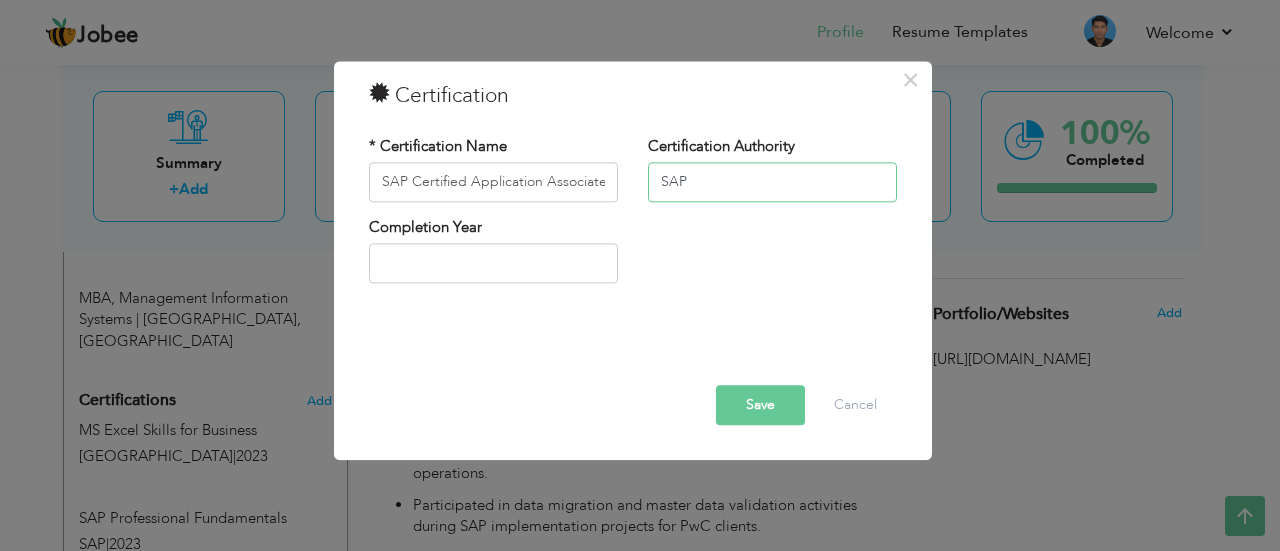 type on "SAP" 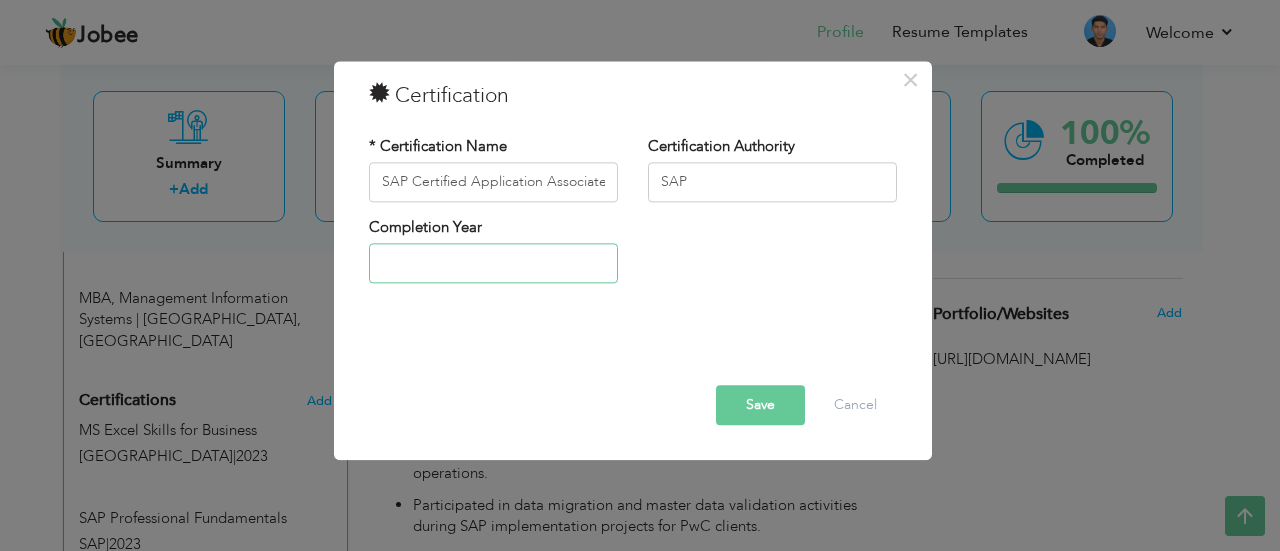type on "2025" 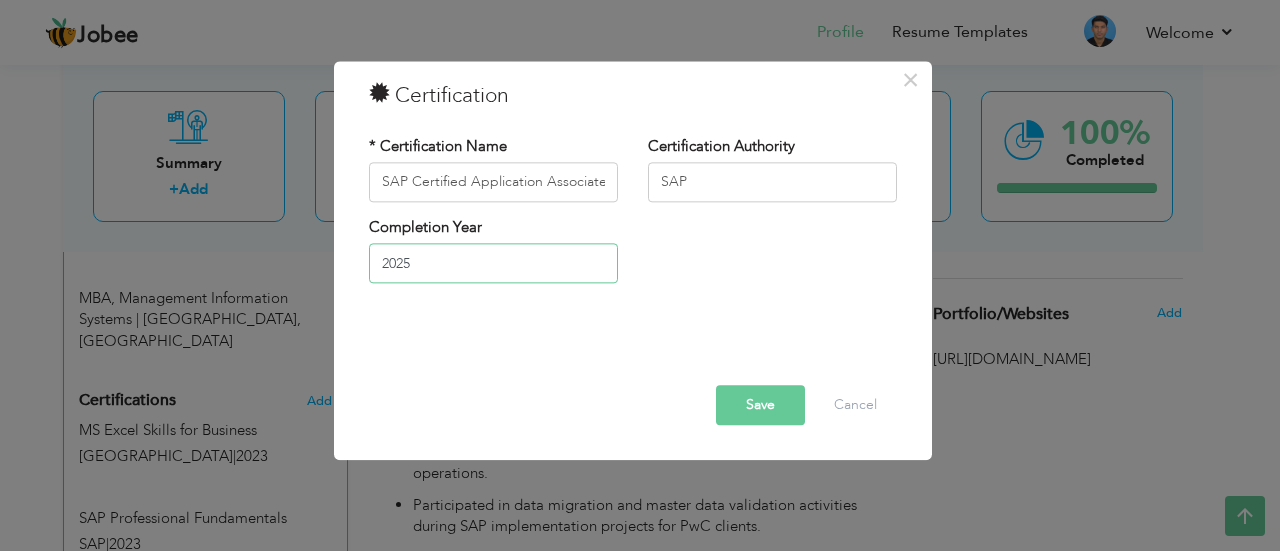 click on "2025" at bounding box center [493, 264] 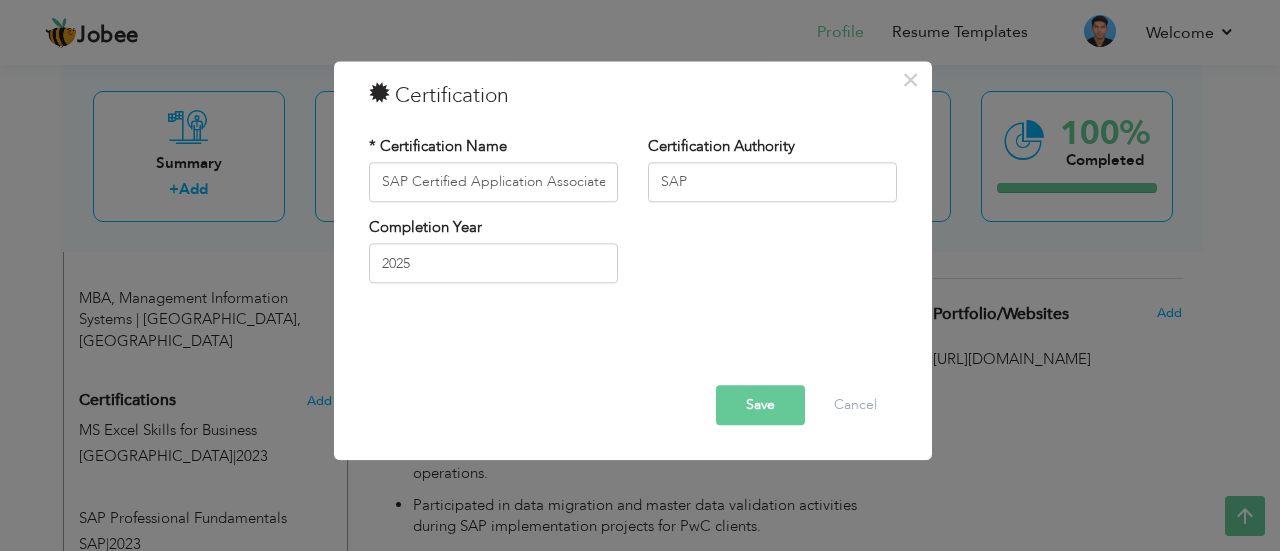 click on "Save" at bounding box center [760, 405] 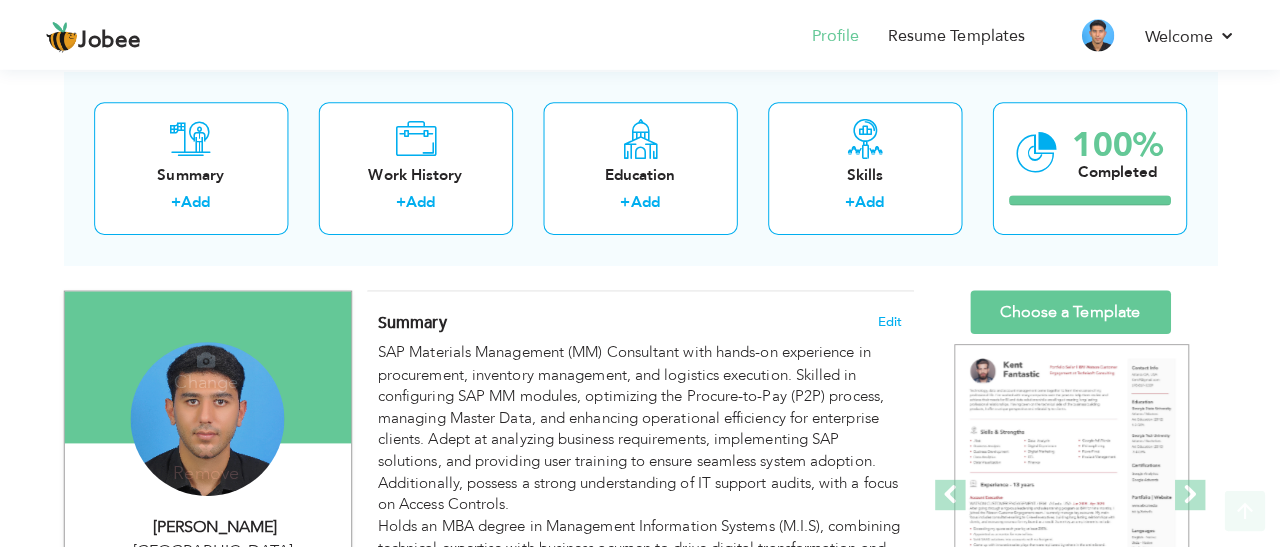 scroll, scrollTop: 102, scrollLeft: 0, axis: vertical 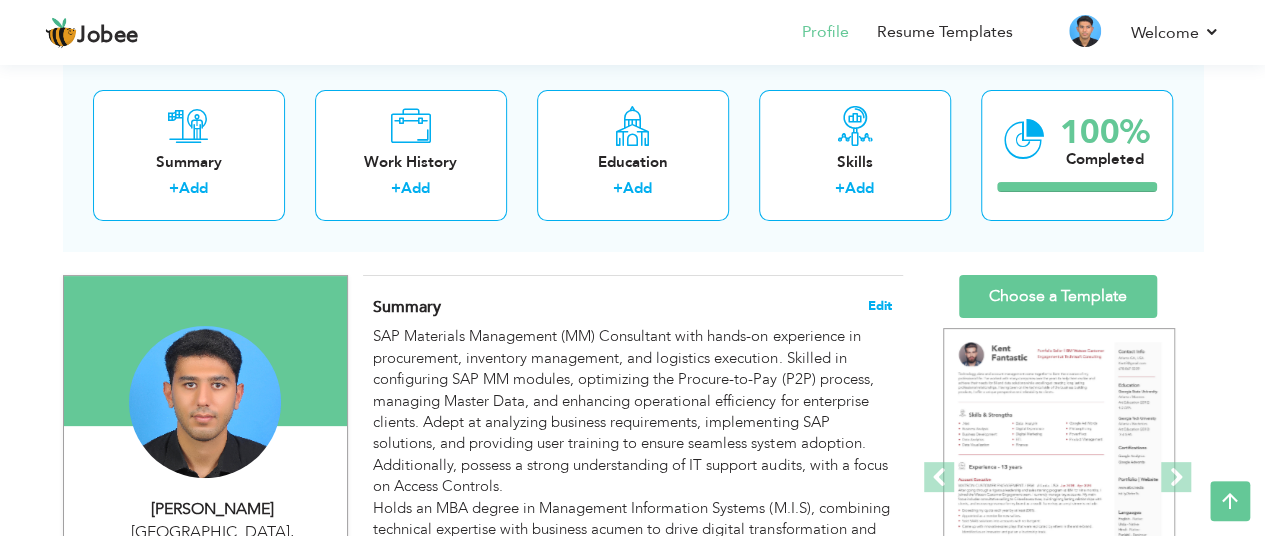 click on "Edit" at bounding box center [880, 306] 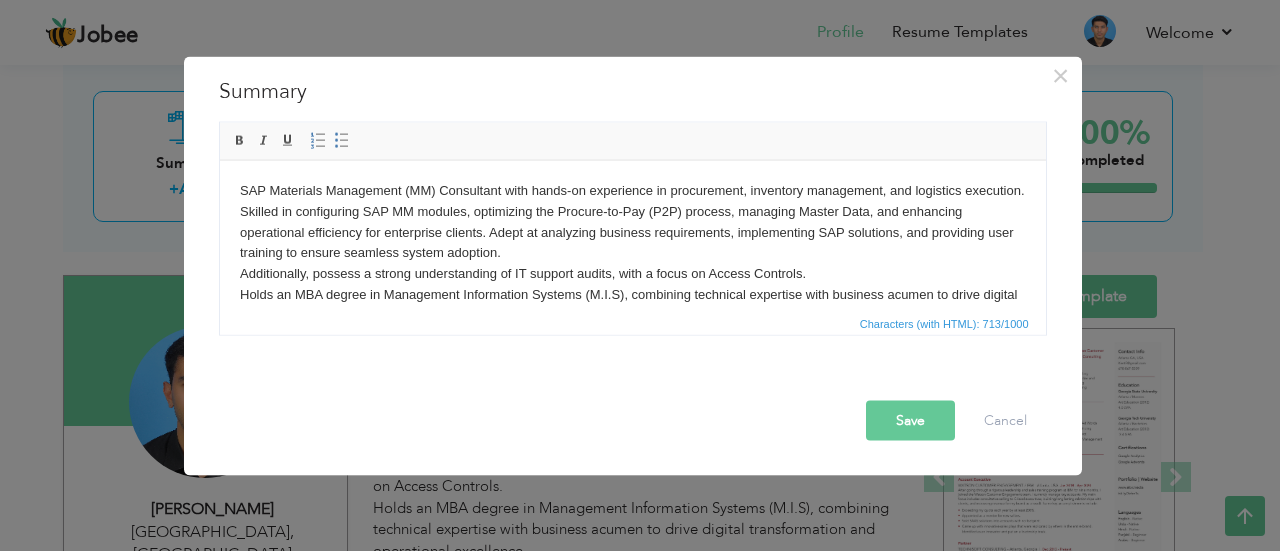 type 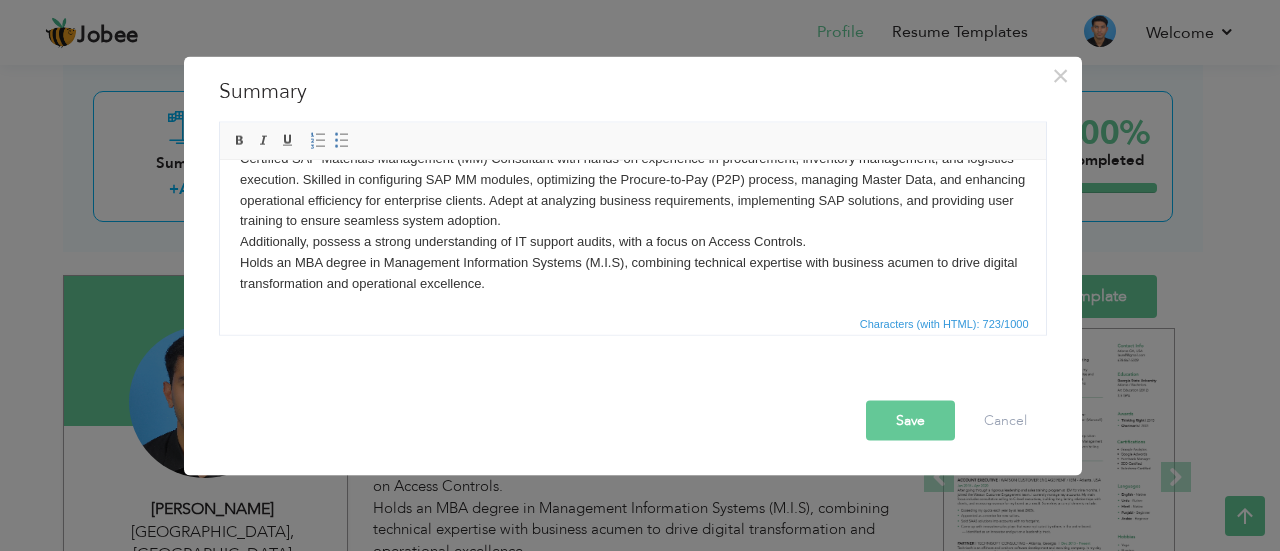 scroll, scrollTop: 35, scrollLeft: 0, axis: vertical 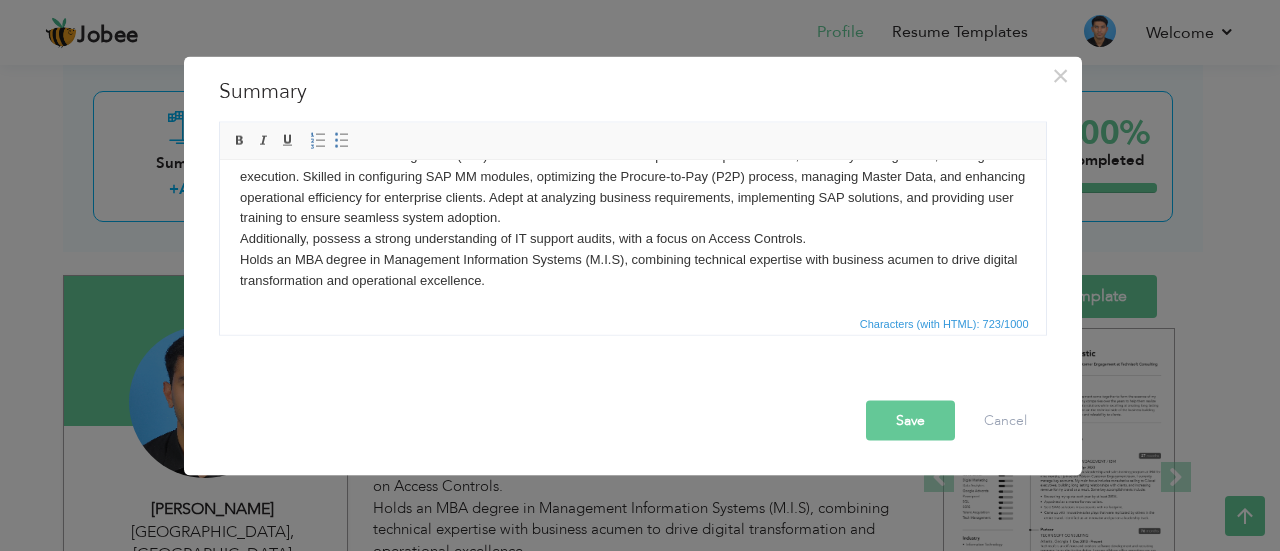 click on "Certified SAP Materials Management (MM) Consultant with hands-on experience in procurement, inventory management, and logistics execution. Skilled in configuring SAP MM modules, optimizing the Procure-to-Pay (P2P) process, managing Master Data, and enhancing operational efficiency for enterprise clients. Adept at analyzing business requirements, implementing SAP solutions, and providing user training to ensure seamless system adoption. Additionally, possess a strong understanding of IT support audits, with a focus on Access Controls. Holds an MBA degree in Management Information Systems (M.I.S), combining technical expertise with business acumen to drive digital transformation and operational excellence." at bounding box center (632, 218) 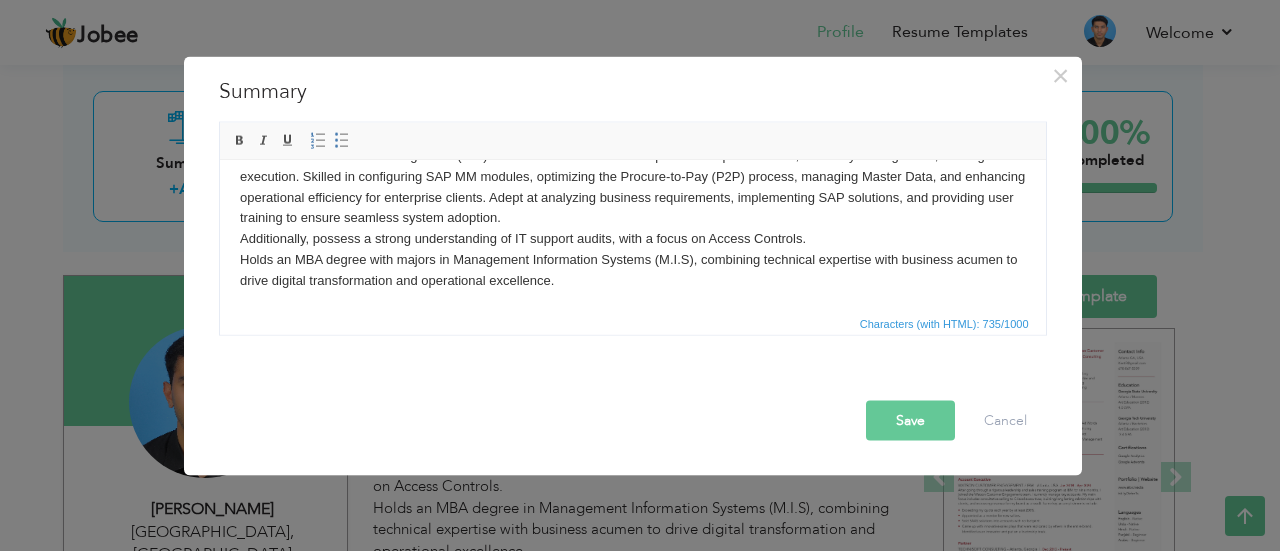 click on "Save" at bounding box center [910, 420] 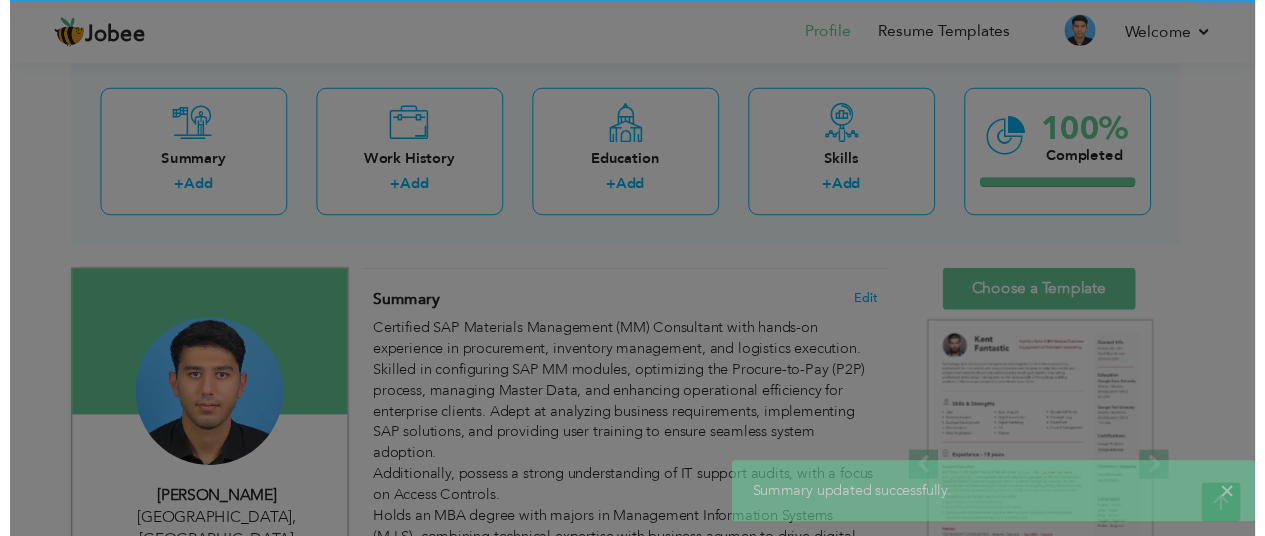 scroll, scrollTop: 0, scrollLeft: 0, axis: both 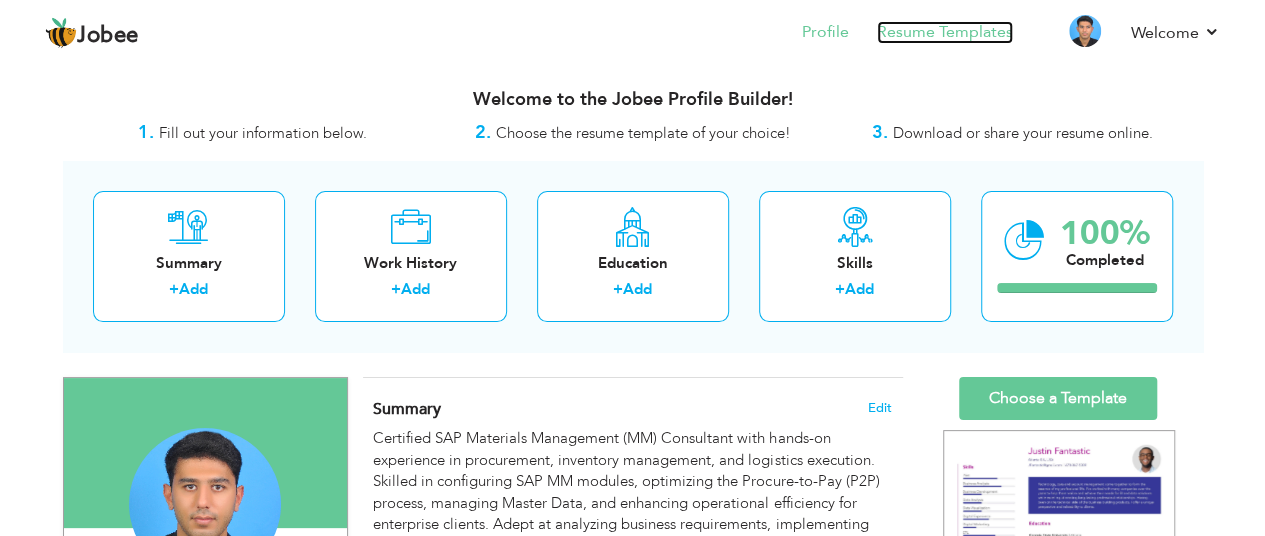 click on "Resume Templates" at bounding box center [945, 32] 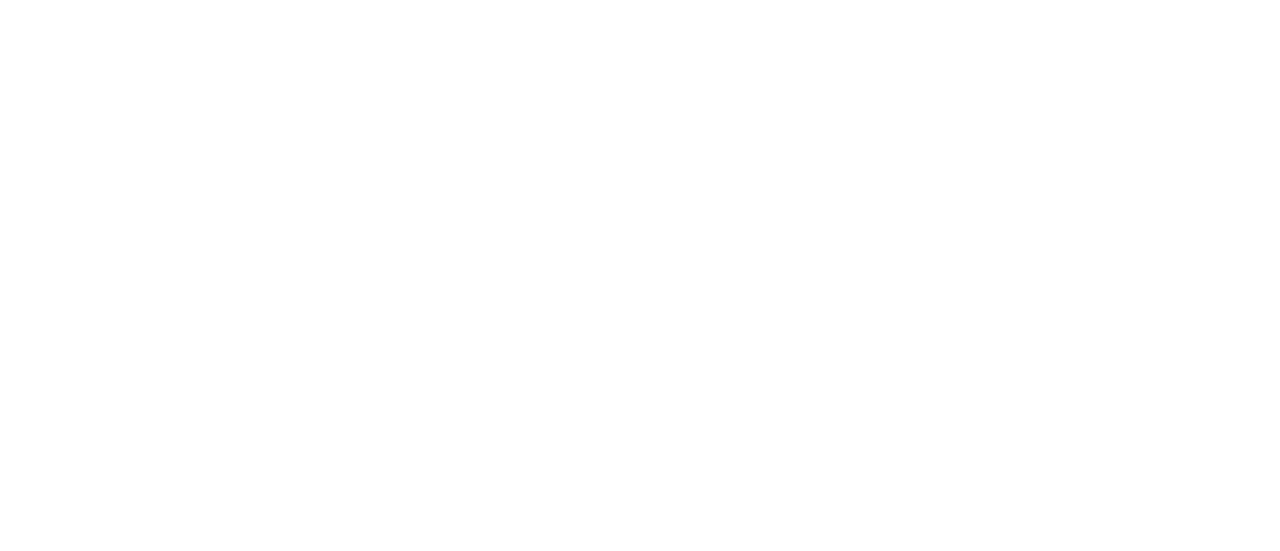scroll, scrollTop: 0, scrollLeft: 0, axis: both 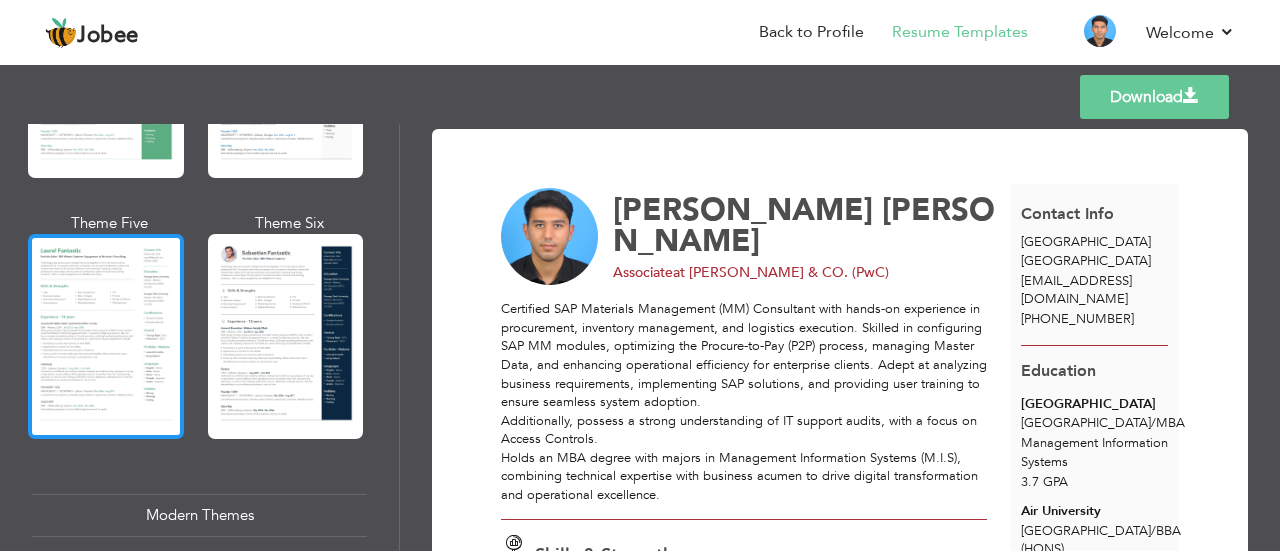 click at bounding box center (106, 336) 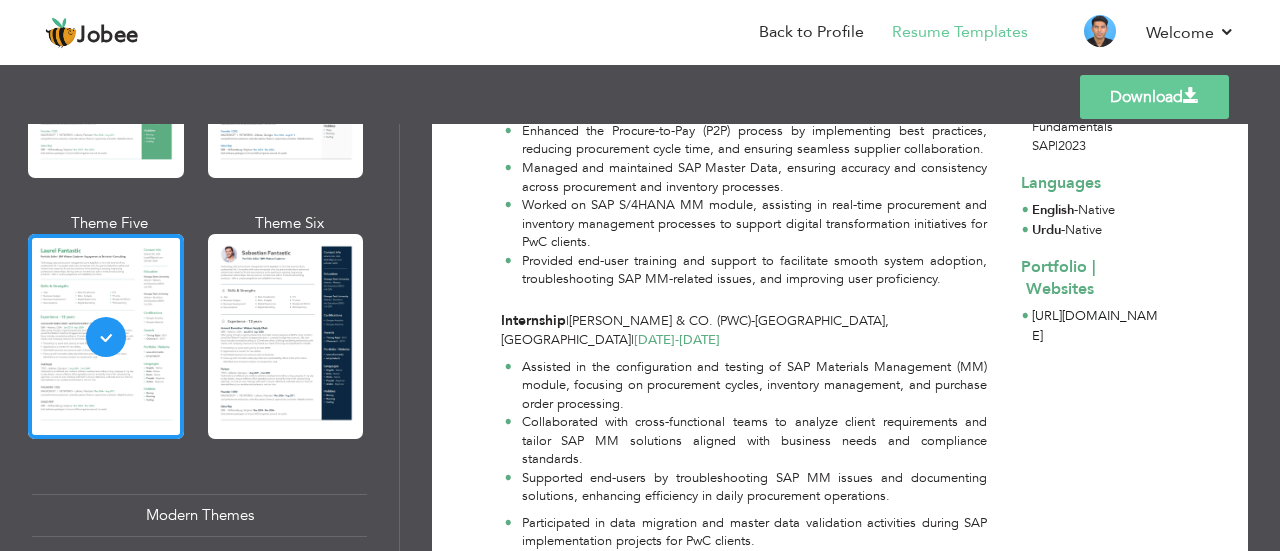 scroll, scrollTop: 658, scrollLeft: 0, axis: vertical 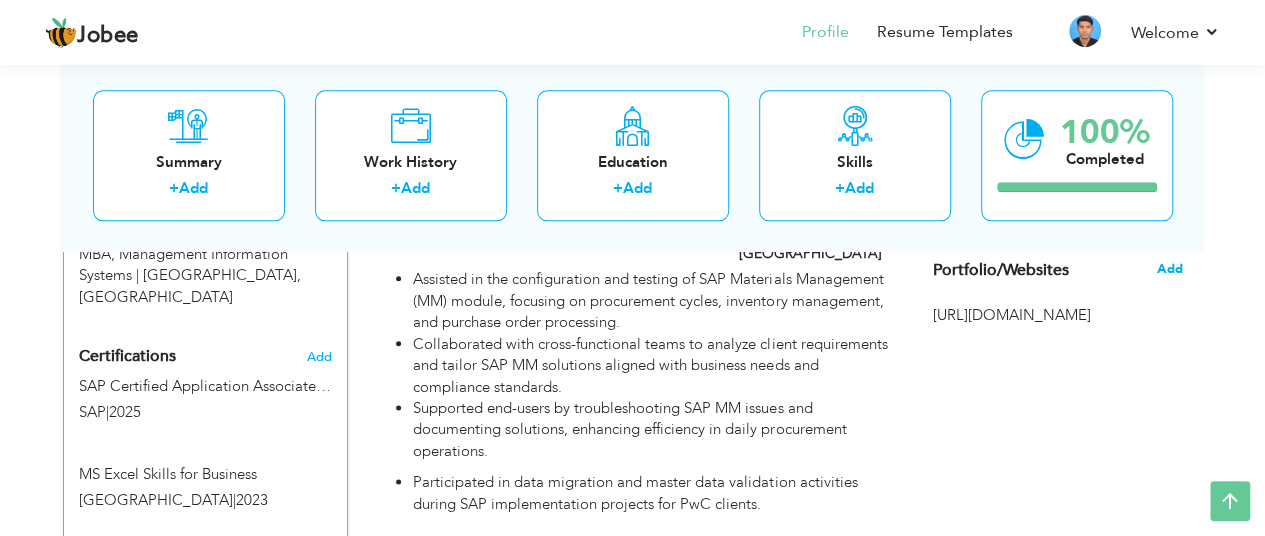 click on "Add" at bounding box center (1169, 269) 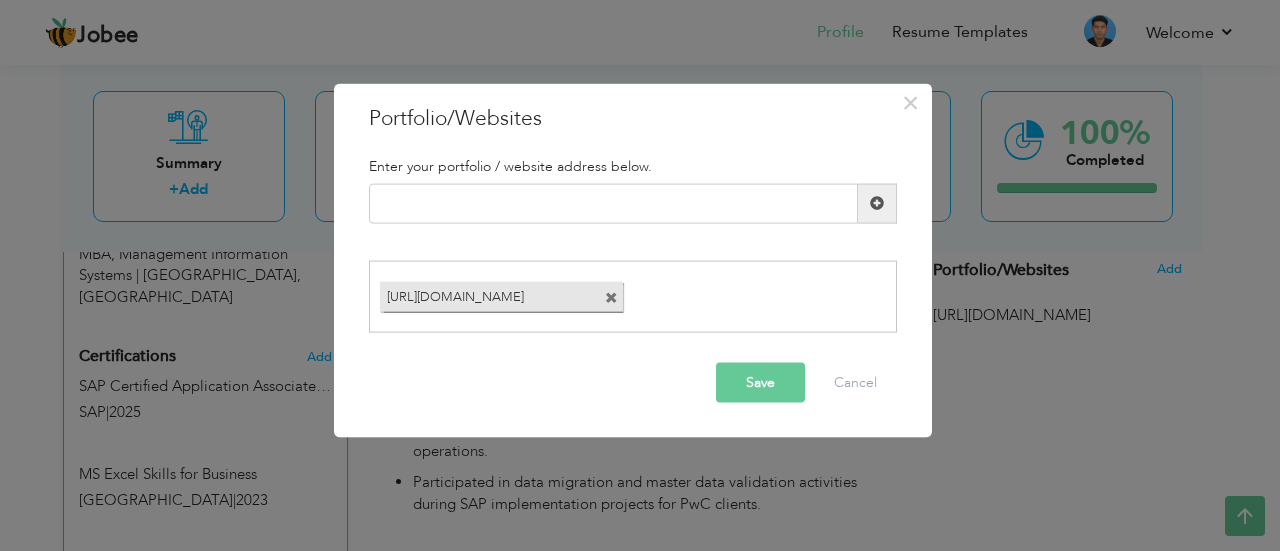 click at bounding box center [611, 298] 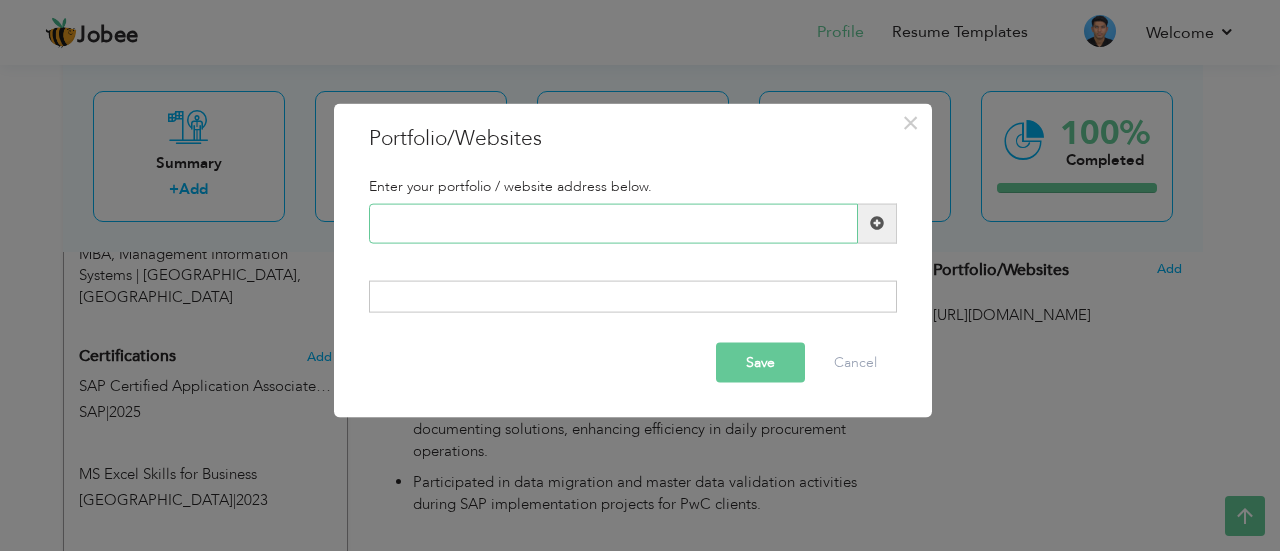 click at bounding box center (613, 223) 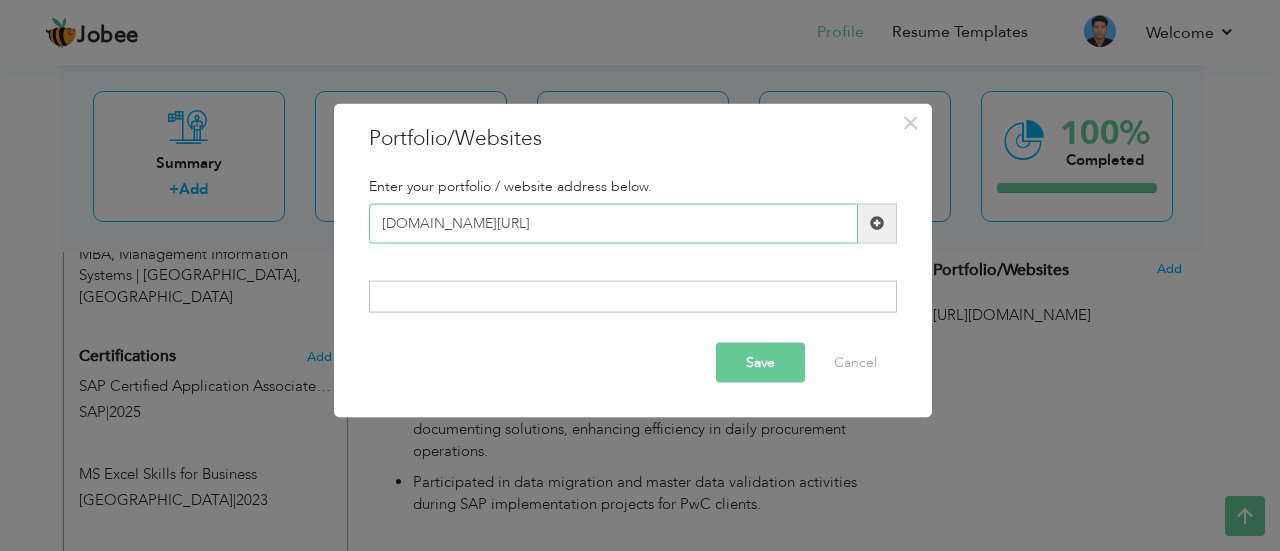 type on "[DOMAIN_NAME][URL]" 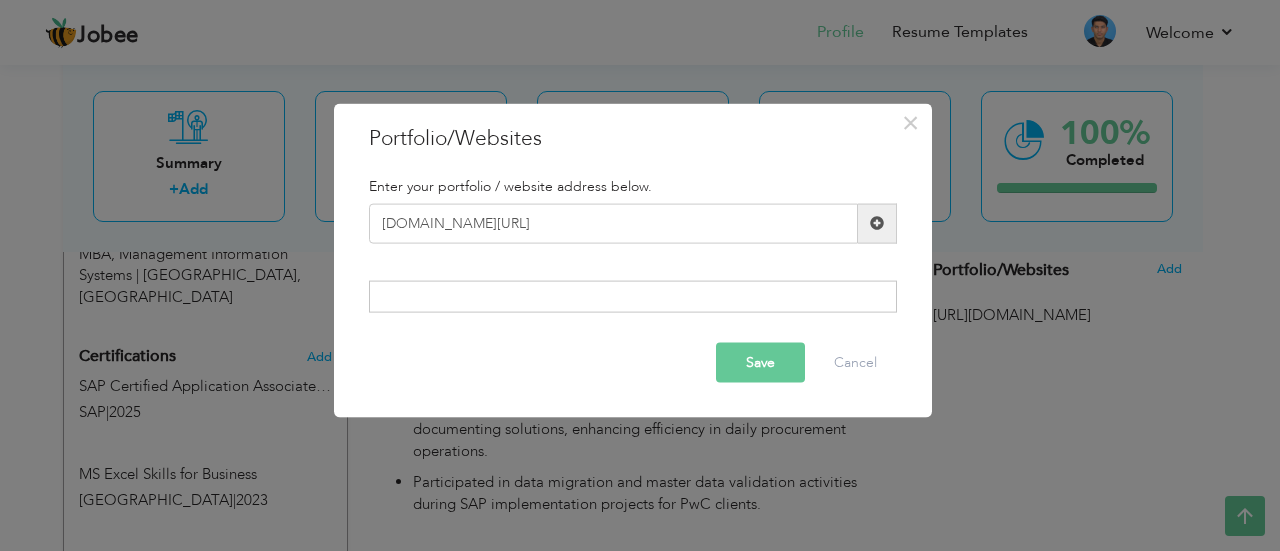 click on "Save" at bounding box center (760, 363) 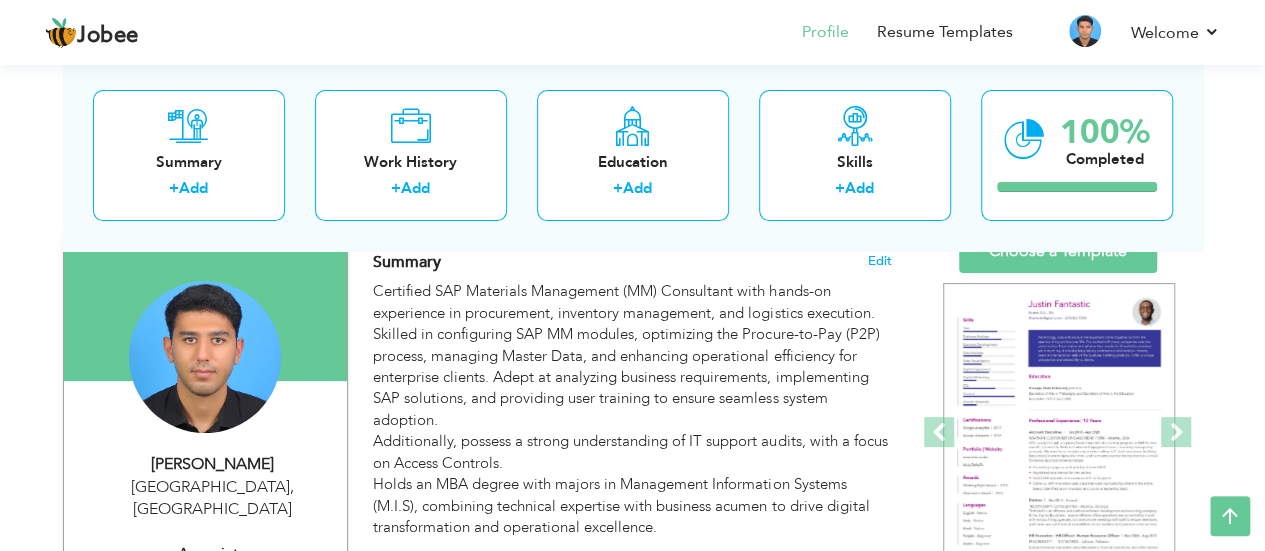 scroll, scrollTop: 0, scrollLeft: 0, axis: both 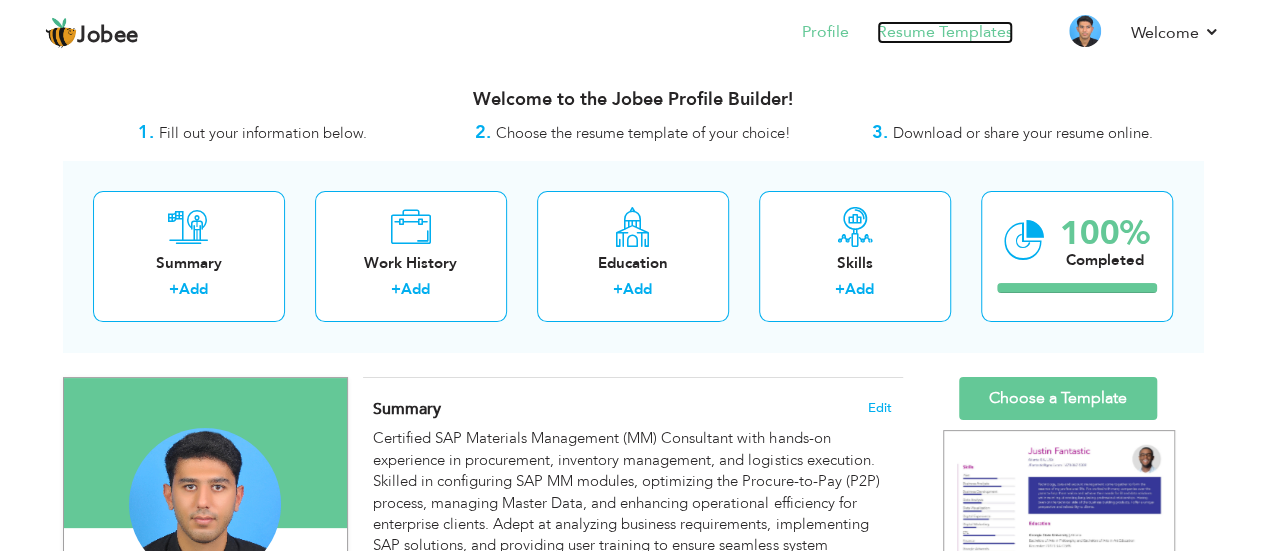 click on "Resume Templates" at bounding box center [945, 32] 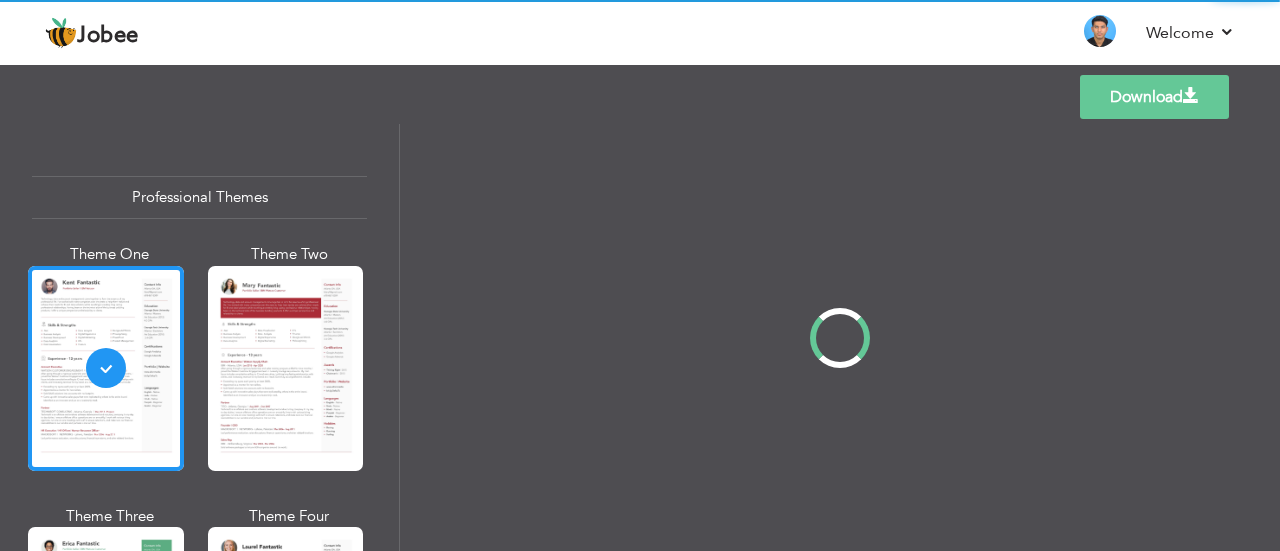 scroll, scrollTop: 0, scrollLeft: 0, axis: both 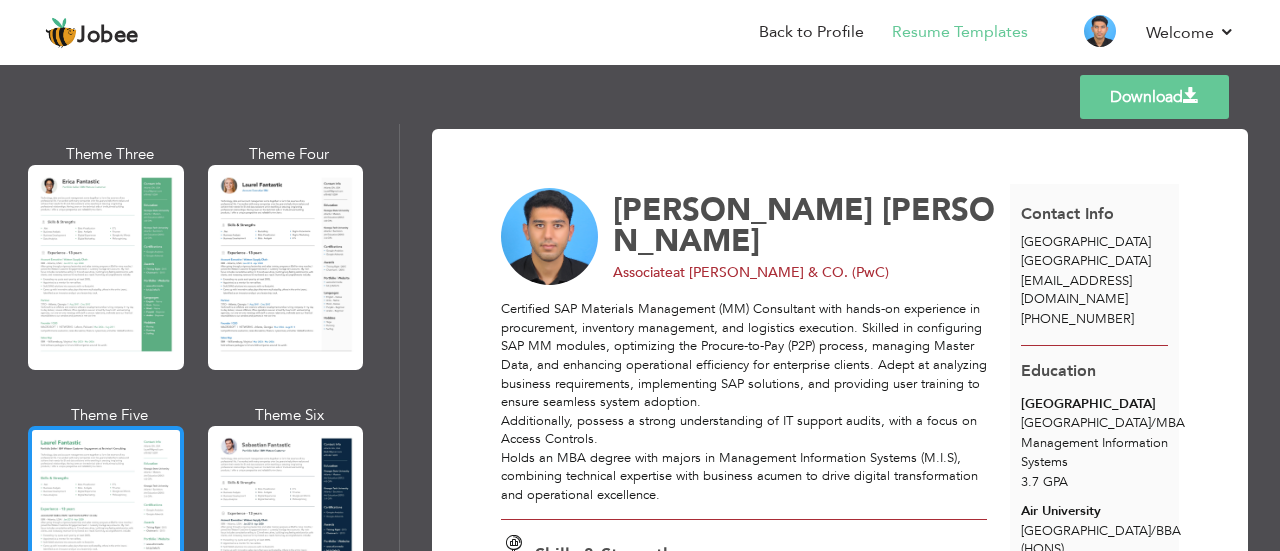 click at bounding box center (106, 528) 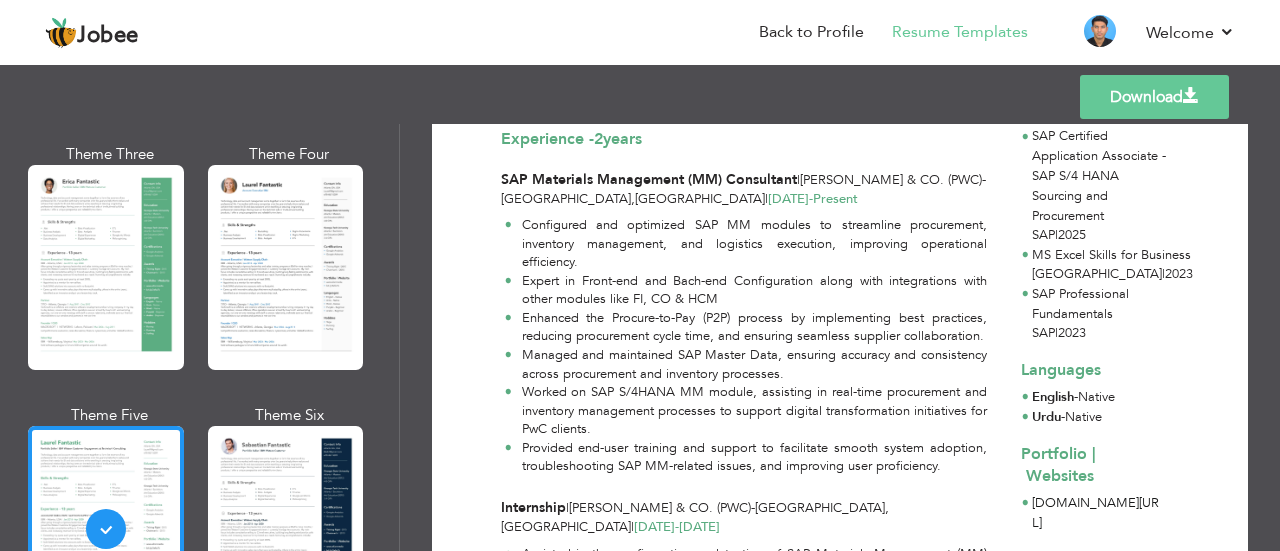 scroll, scrollTop: 475, scrollLeft: 0, axis: vertical 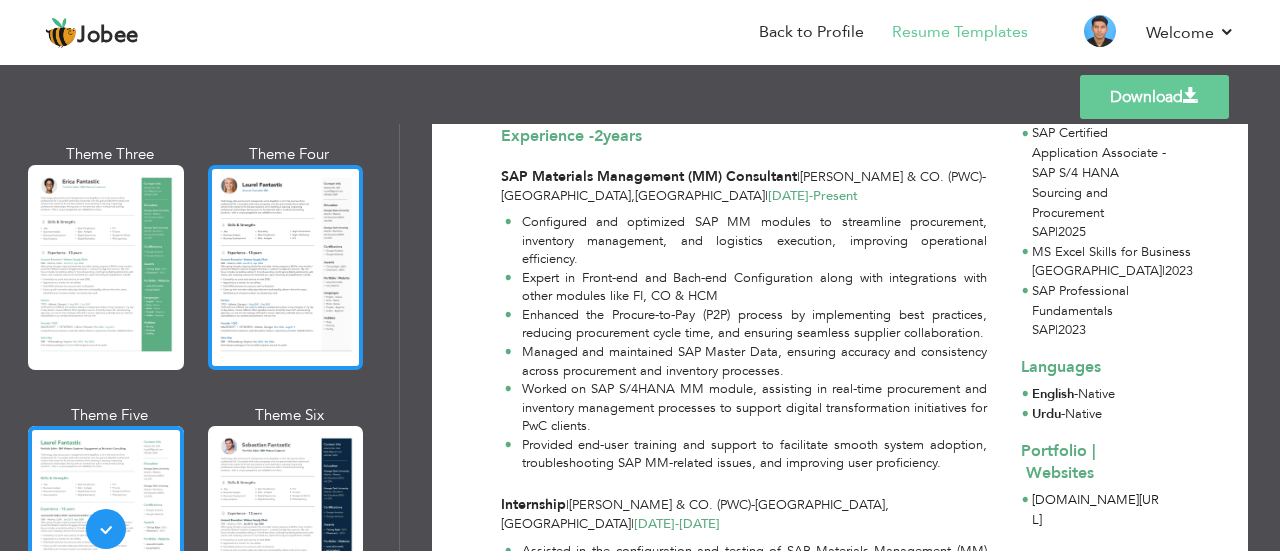 click at bounding box center [286, 267] 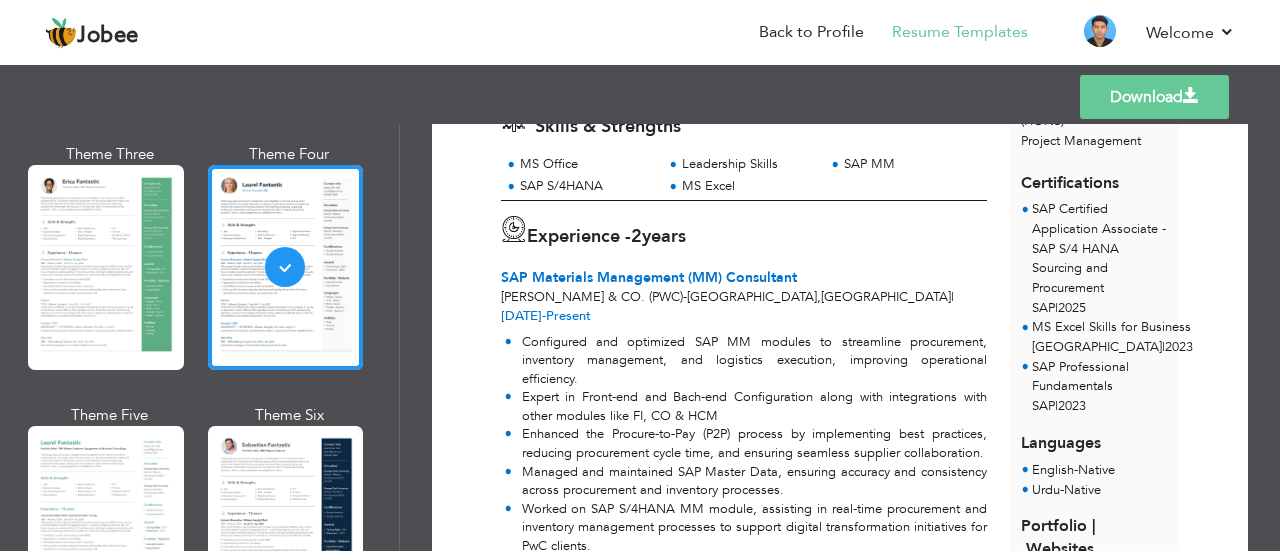 scroll, scrollTop: 443, scrollLeft: 0, axis: vertical 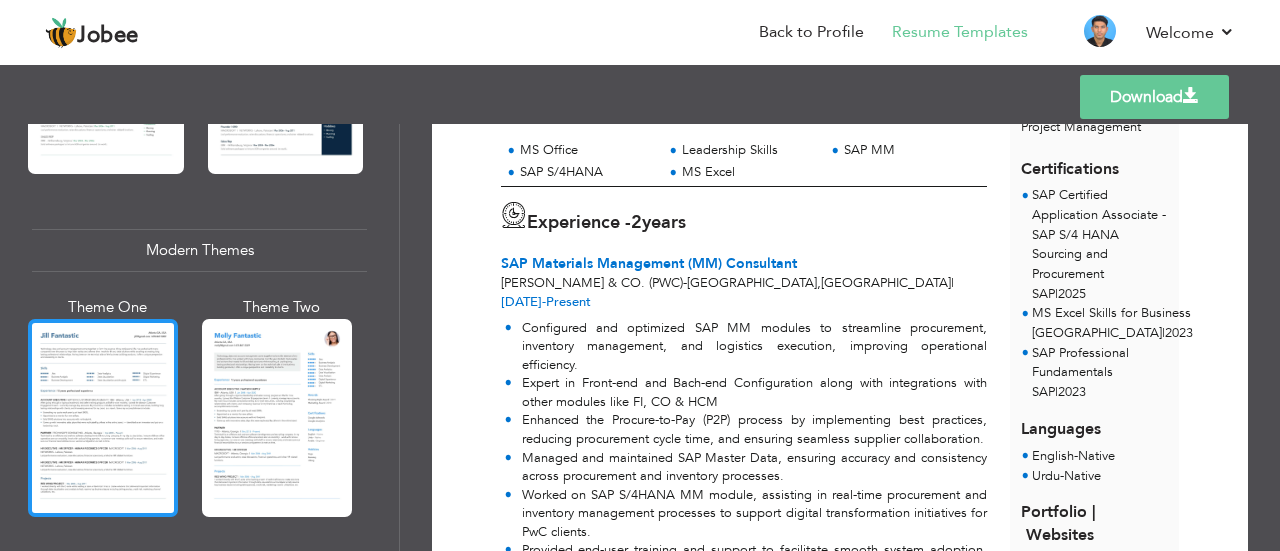 click at bounding box center [103, 418] 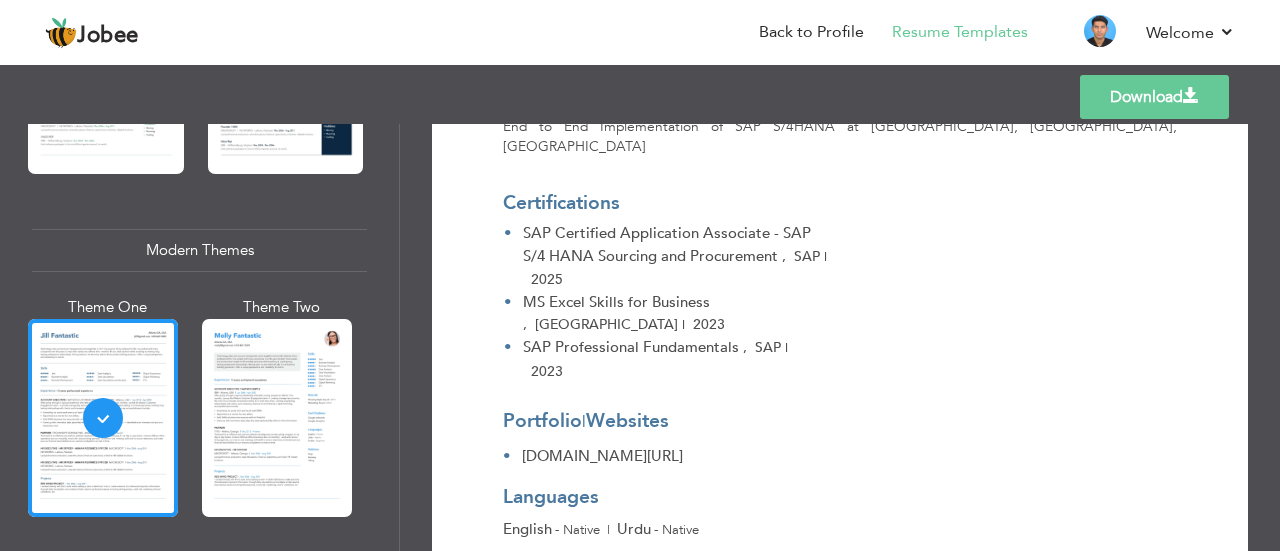 scroll, scrollTop: 1495, scrollLeft: 0, axis: vertical 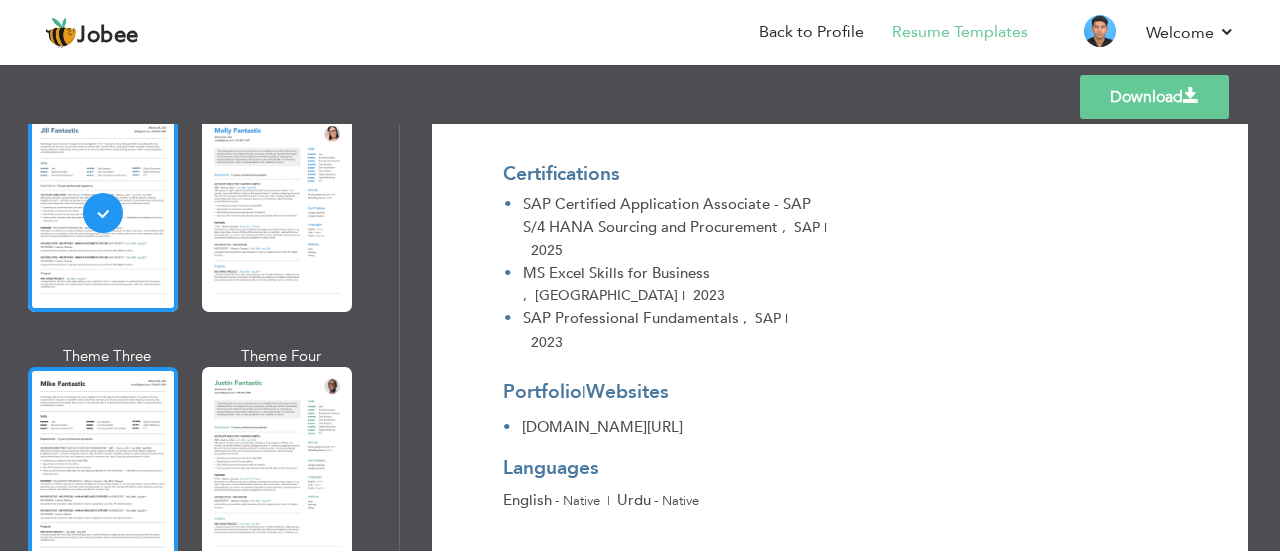 click at bounding box center (103, 466) 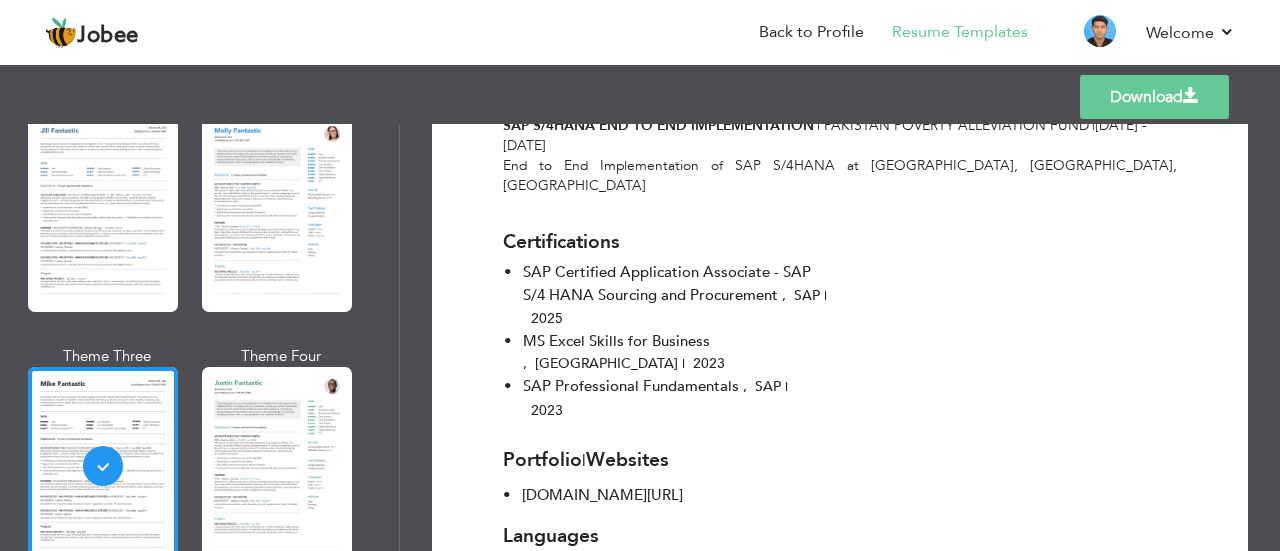 scroll, scrollTop: 1495, scrollLeft: 0, axis: vertical 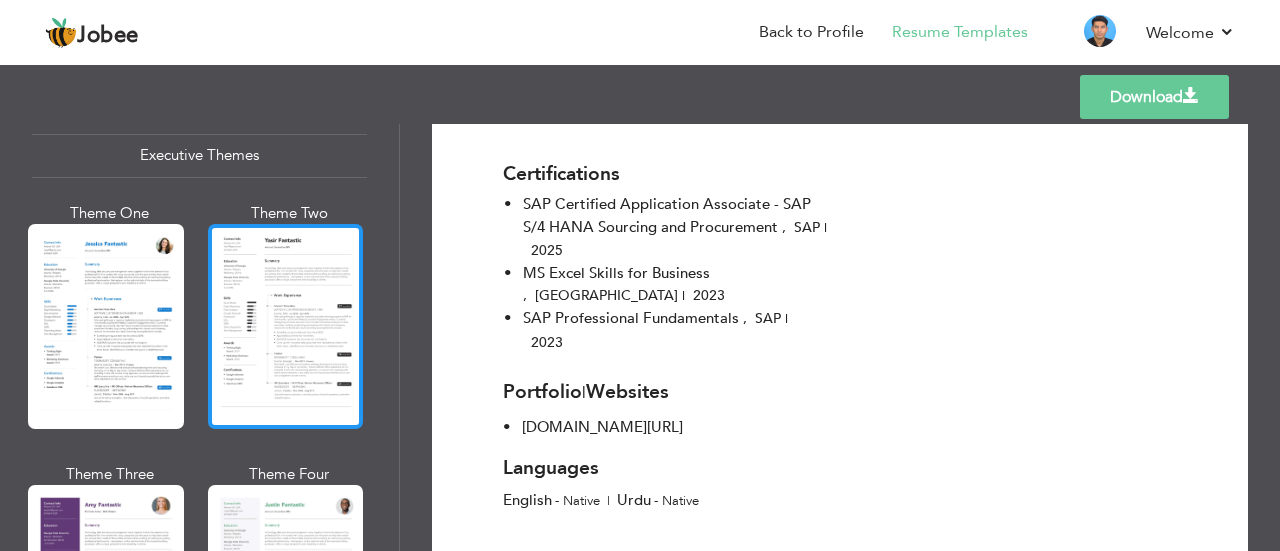 click at bounding box center [286, 326] 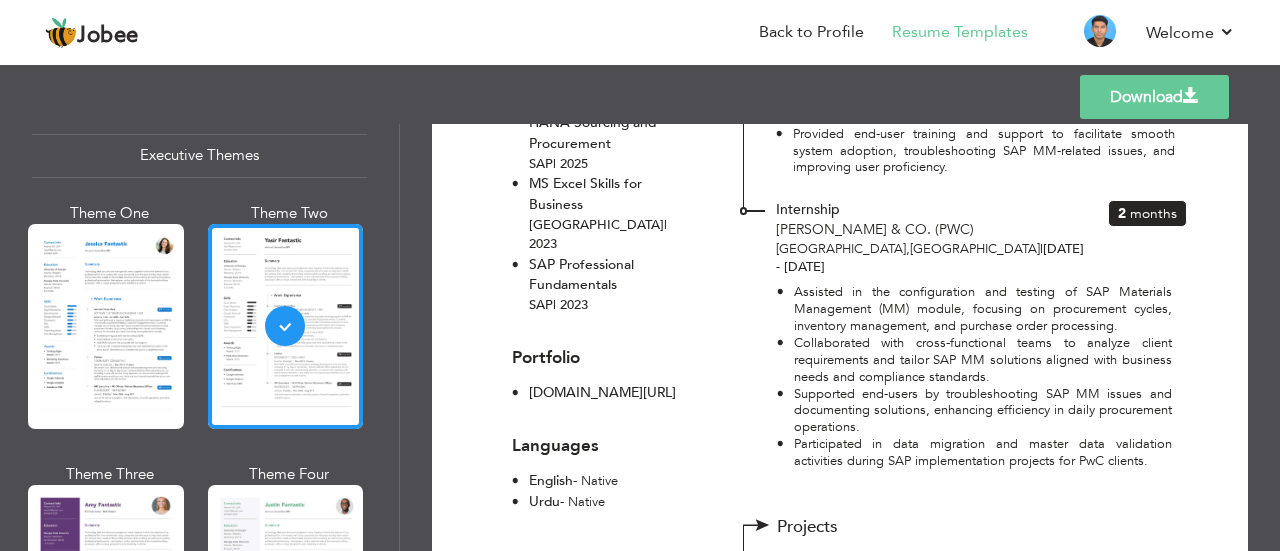 scroll, scrollTop: 773, scrollLeft: 0, axis: vertical 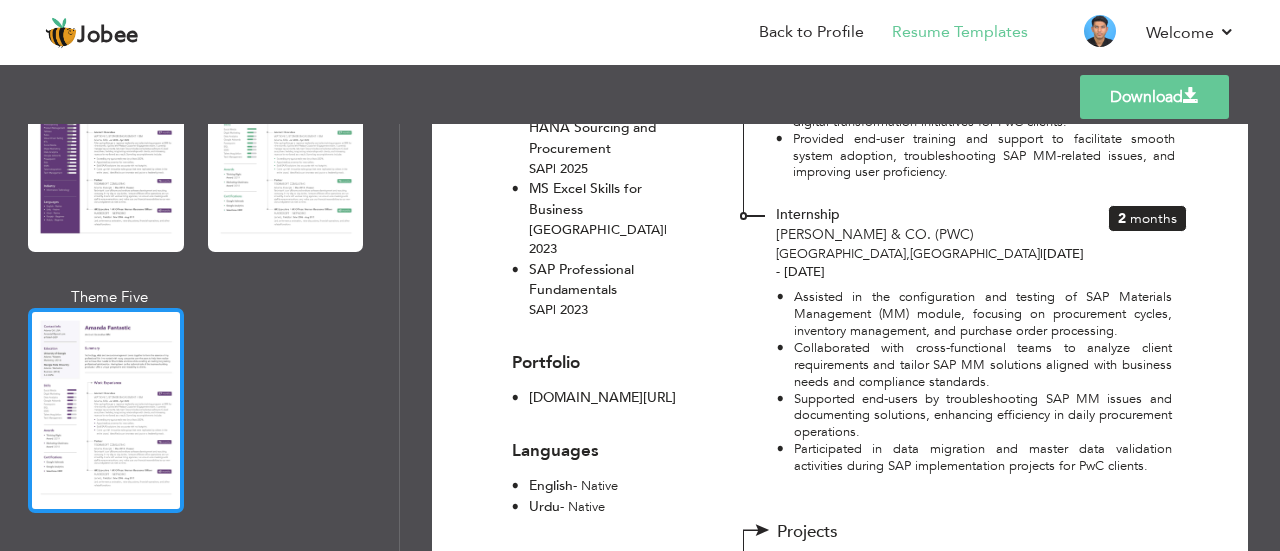 click at bounding box center [106, 410] 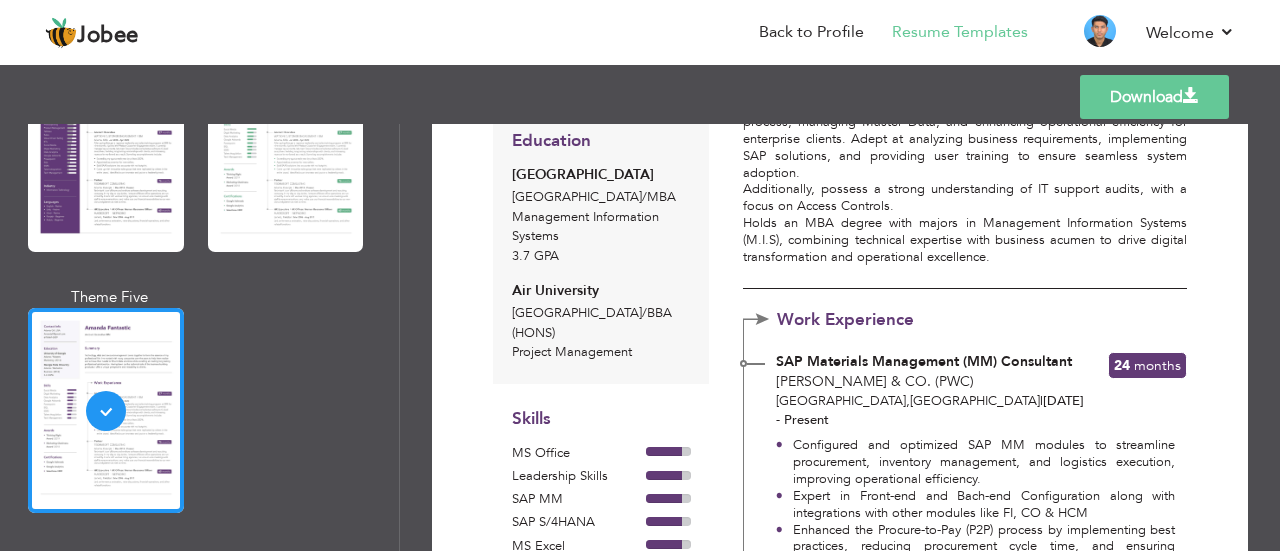 scroll, scrollTop: 248, scrollLeft: 0, axis: vertical 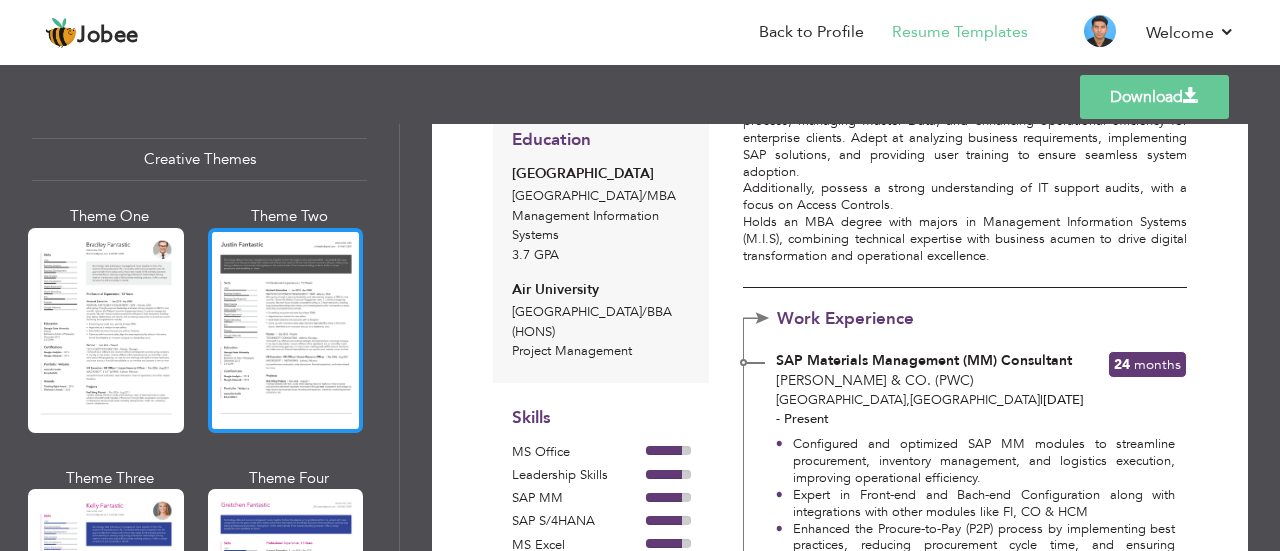 click at bounding box center (286, 330) 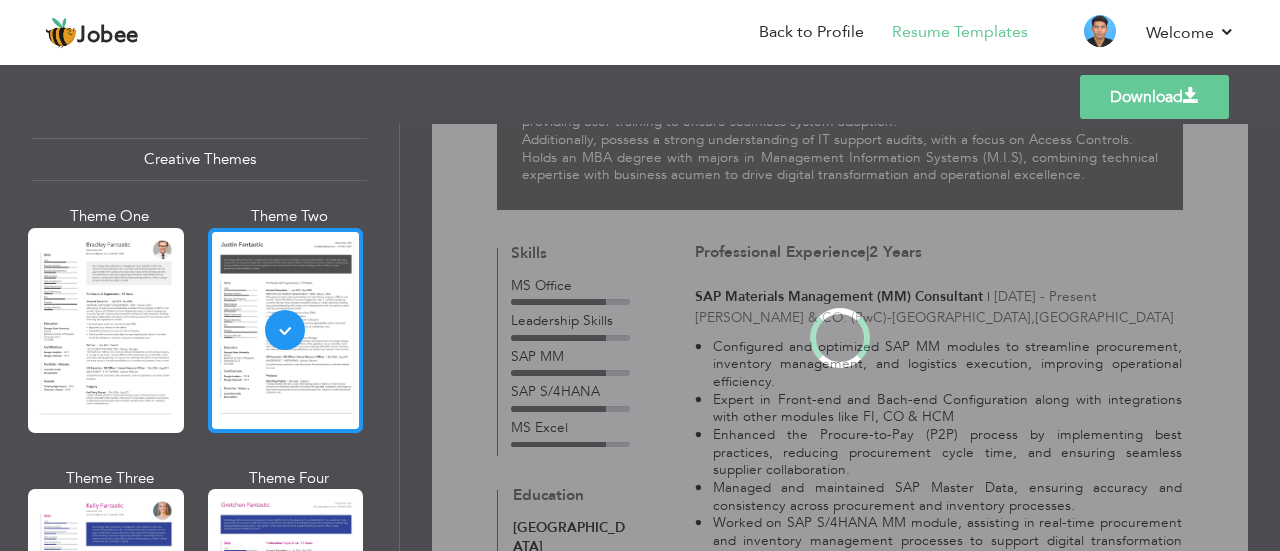 scroll, scrollTop: 0, scrollLeft: 0, axis: both 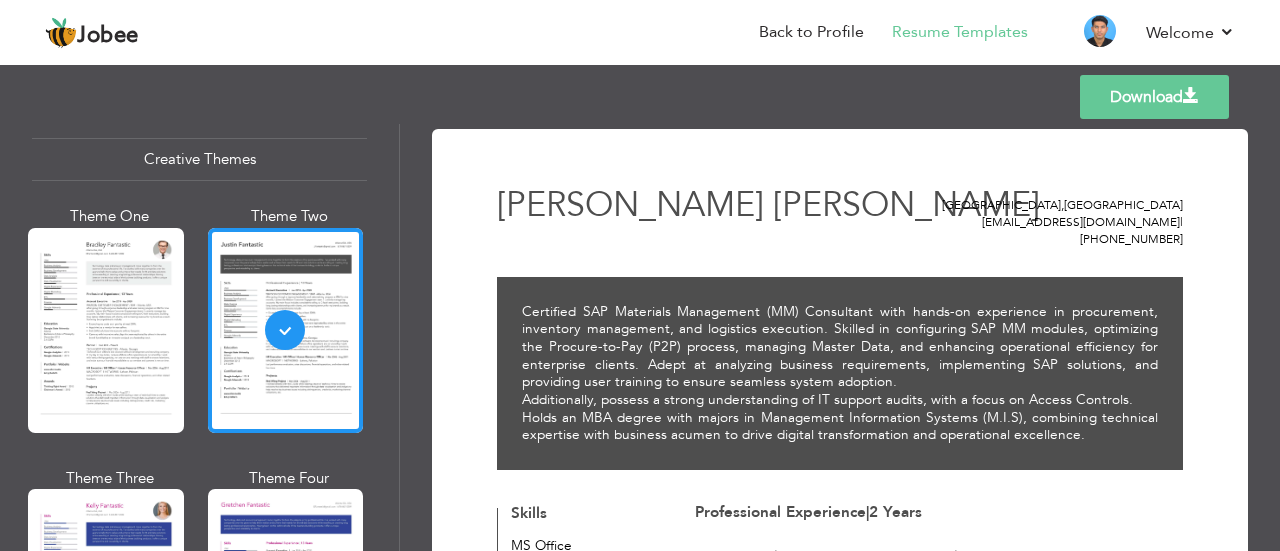 click on "Certified SAP Materials Management (MM) Consultant with hands-on experience in procurement, inventory management, and logistics execution. Skilled in configuring SAP MM modules, optimizing the Procure-to-Pay (P2P) process, managing Master Data, and enhancing operational efficiency for enterprise clients. Adept at analyzing business requirements, implementing SAP solutions, and providing user training to ensure seamless system adoption.
Additionally, possess a strong understanding of IT support audits, with a focus on Access Controls.
Holds an MBA degree with majors in Management Information Systems (M.I.S), combining technical expertise with business acumen to drive digital transformation and operational excellence." at bounding box center [840, 373] 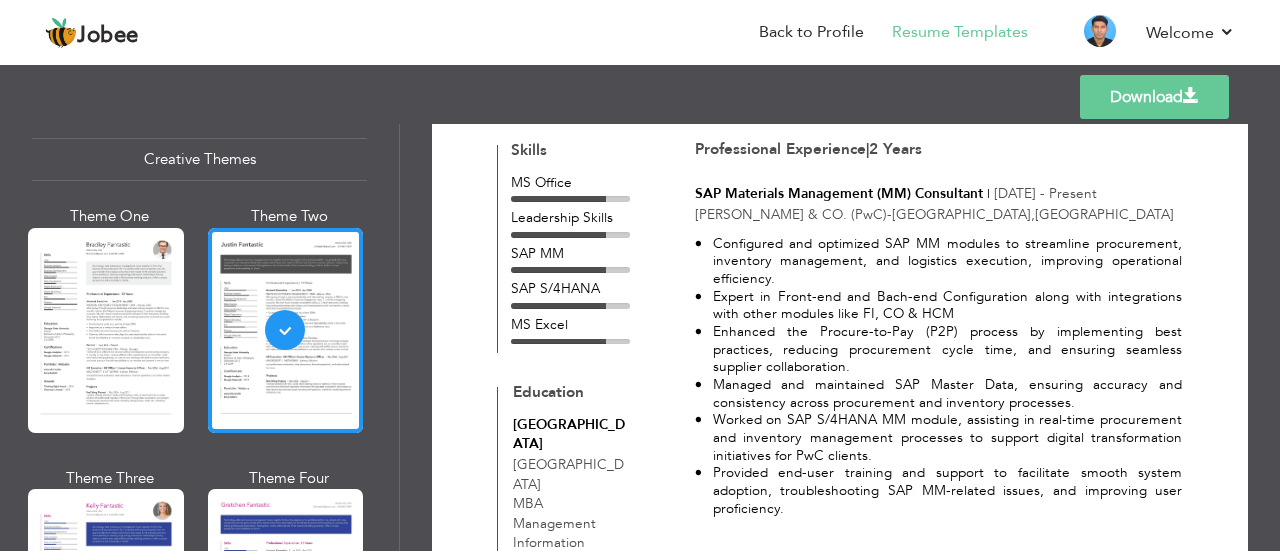 scroll, scrollTop: 364, scrollLeft: 0, axis: vertical 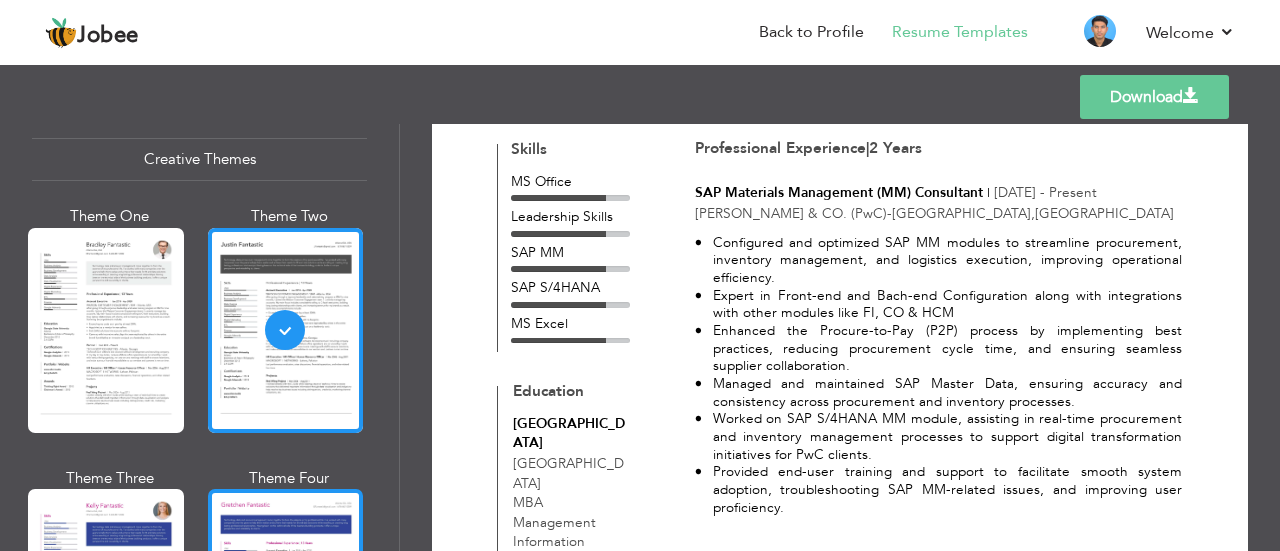 click at bounding box center [286, 591] 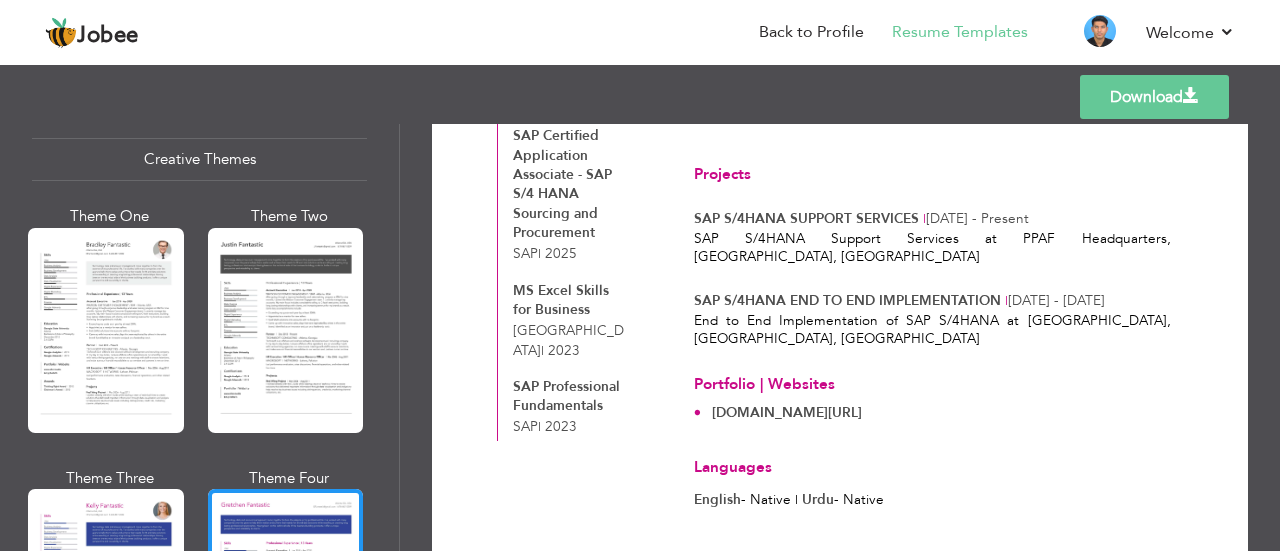 scroll, scrollTop: 1028, scrollLeft: 0, axis: vertical 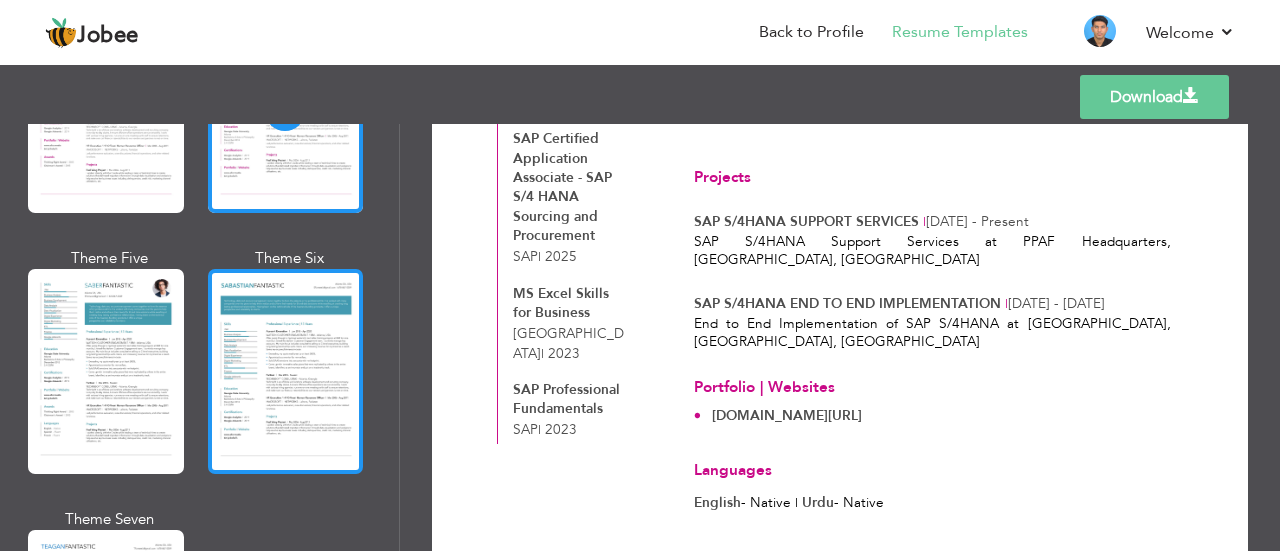 click at bounding box center (286, 371) 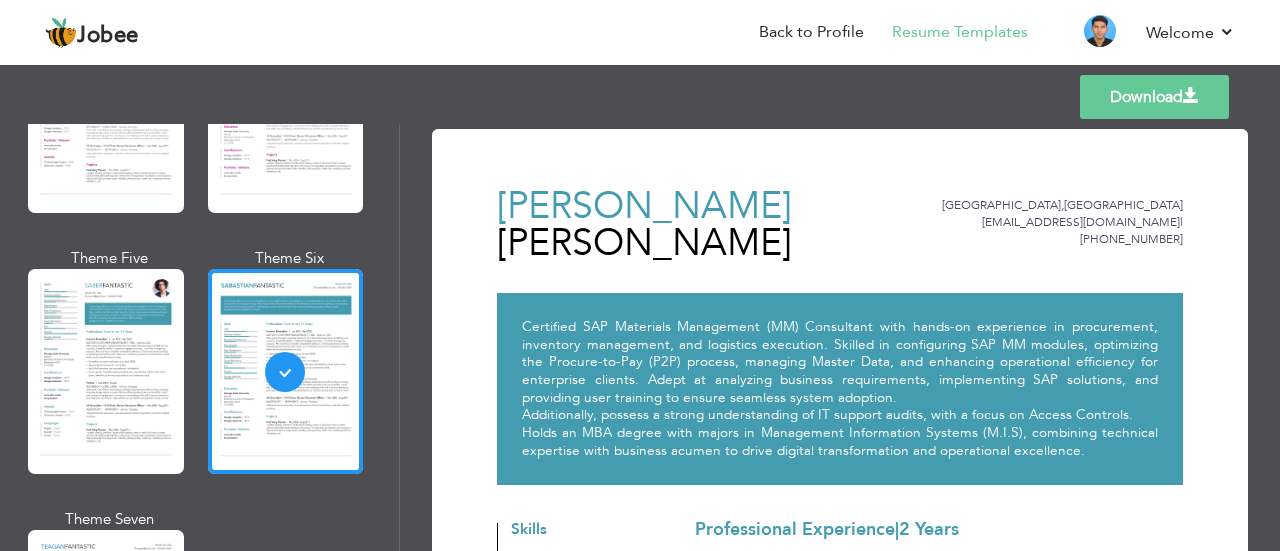 scroll, scrollTop: 0, scrollLeft: 0, axis: both 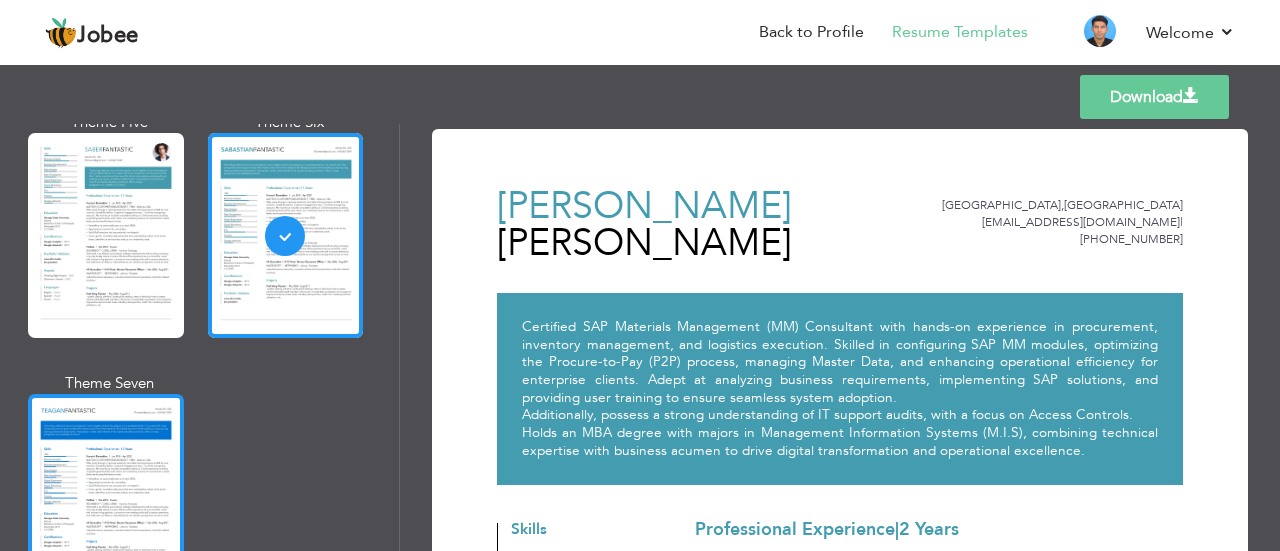 click at bounding box center [106, 496] 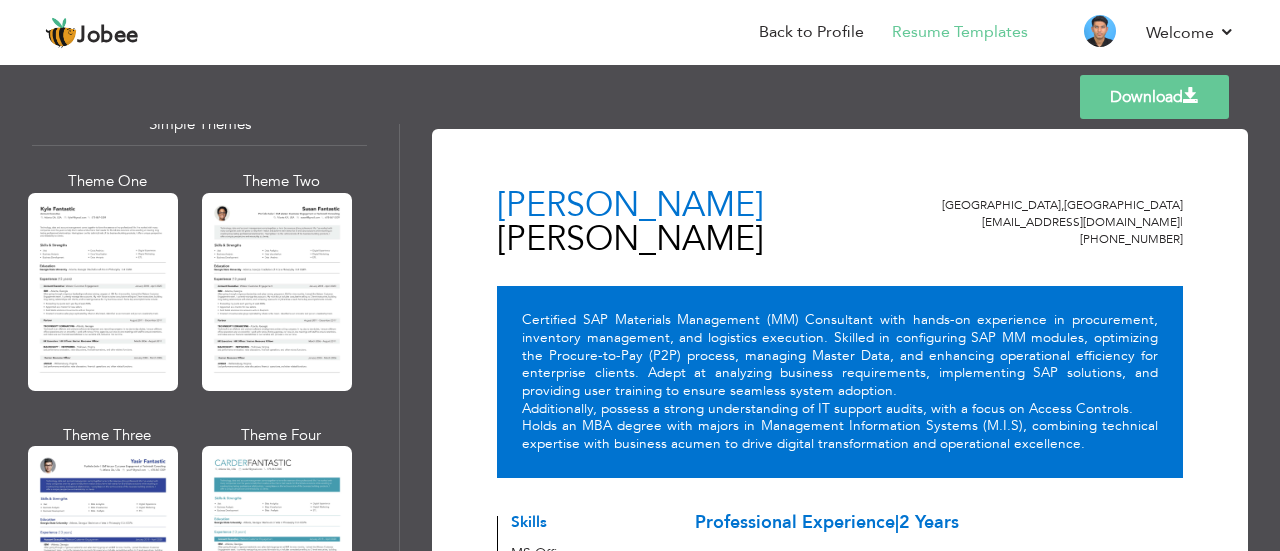 scroll, scrollTop: 3546, scrollLeft: 0, axis: vertical 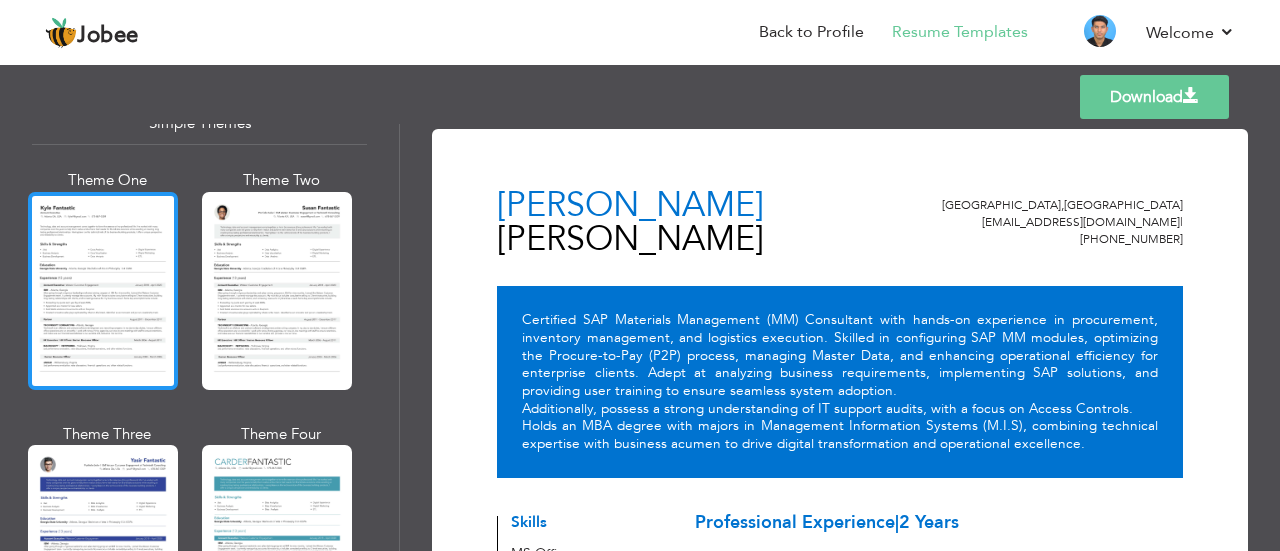 click at bounding box center (103, 291) 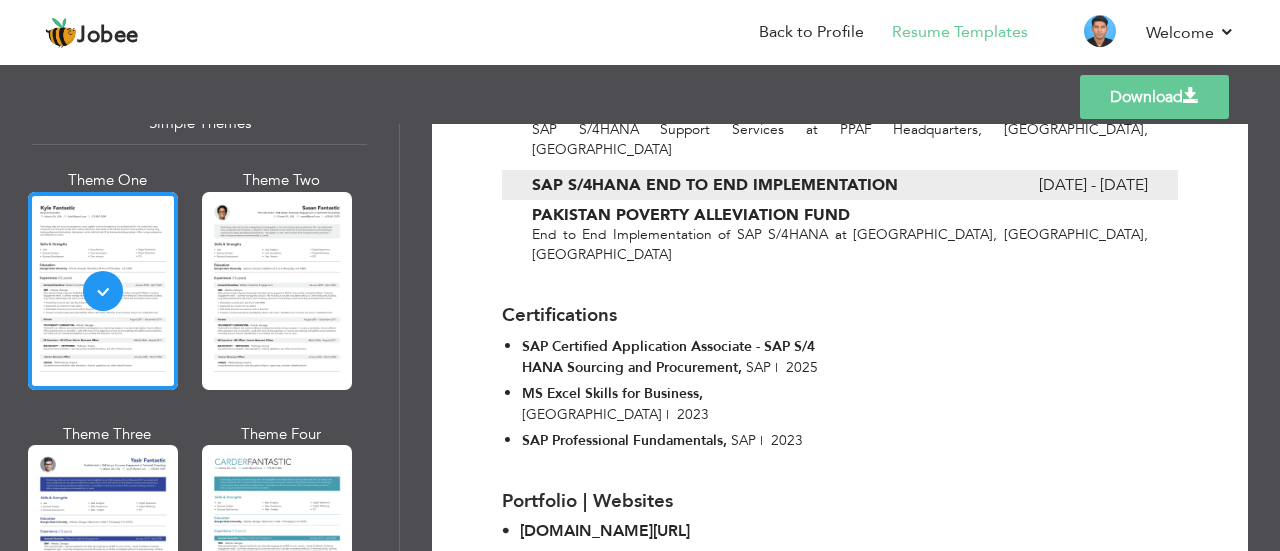 scroll, scrollTop: 1709, scrollLeft: 0, axis: vertical 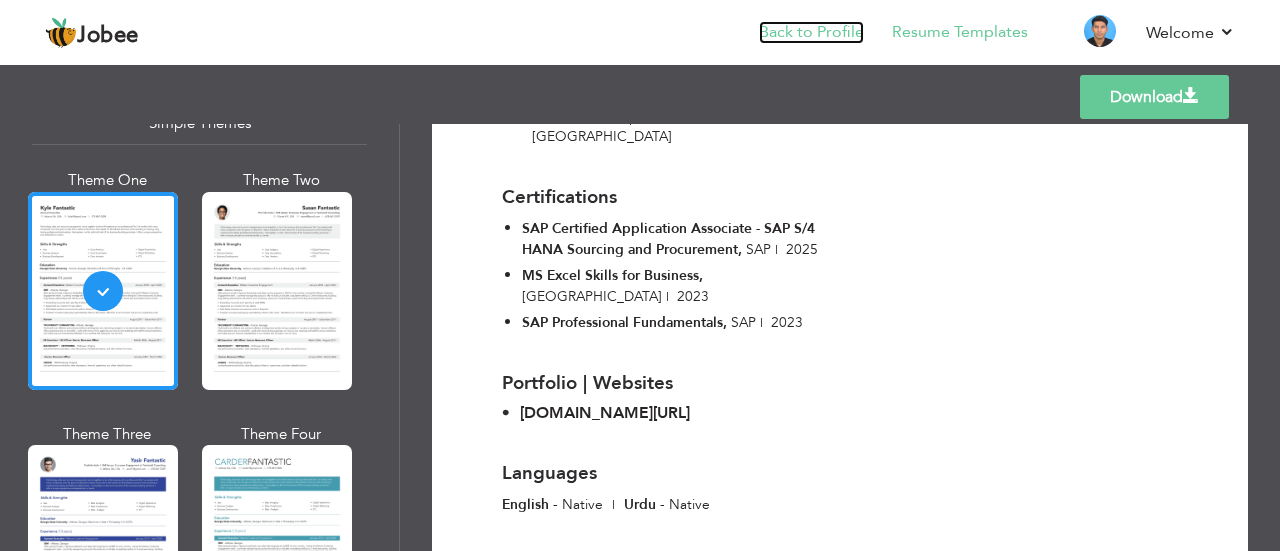 click on "Back to Profile" at bounding box center (811, 32) 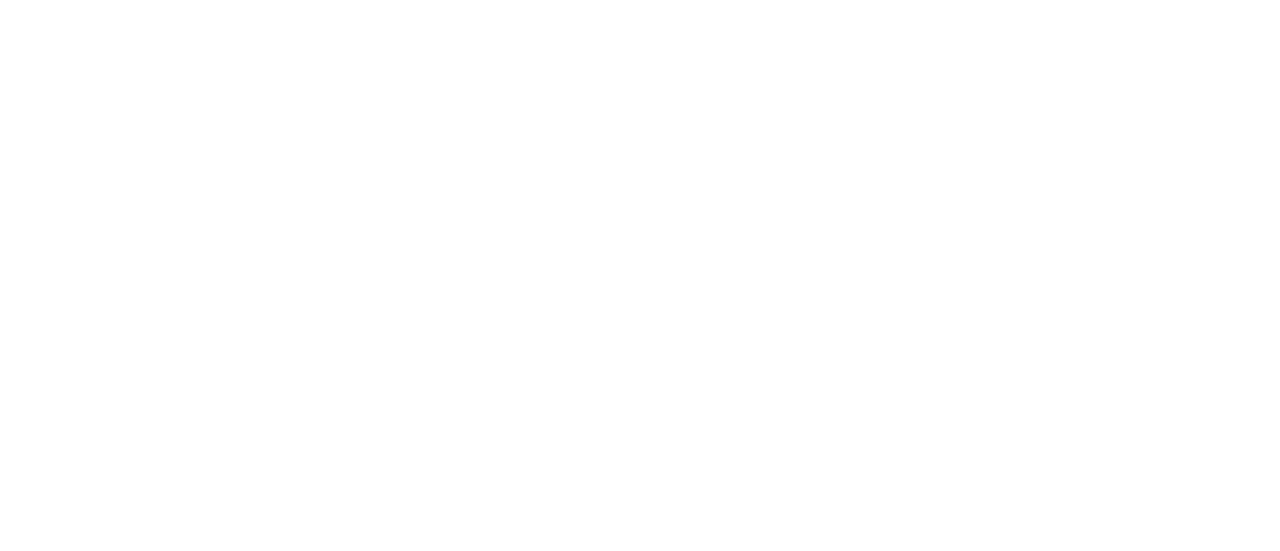 scroll, scrollTop: 0, scrollLeft: 0, axis: both 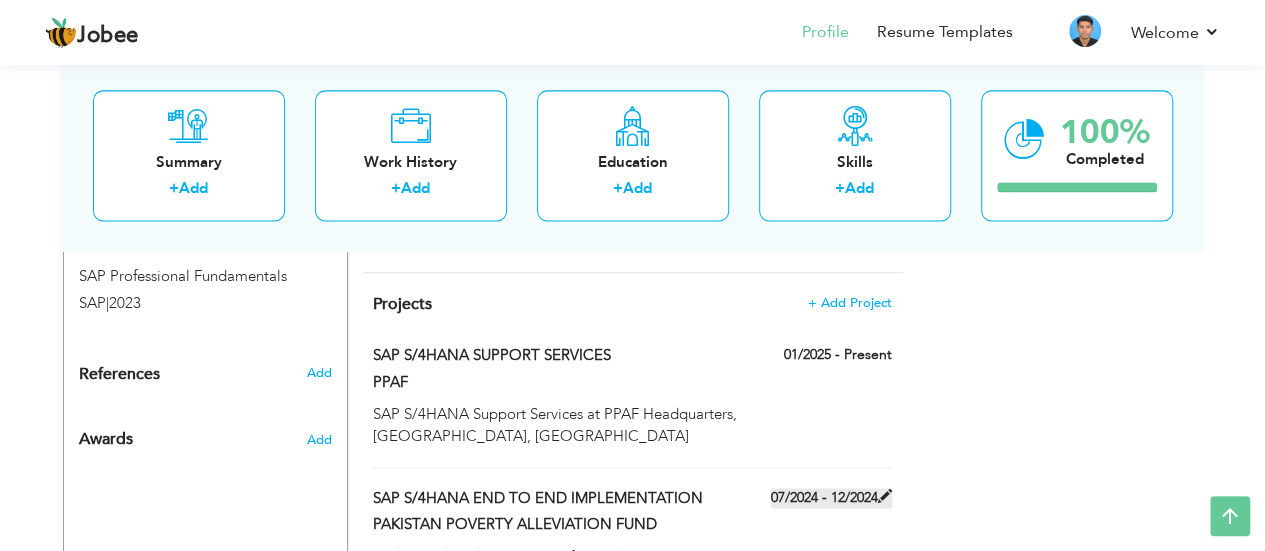 click at bounding box center [885, 496] 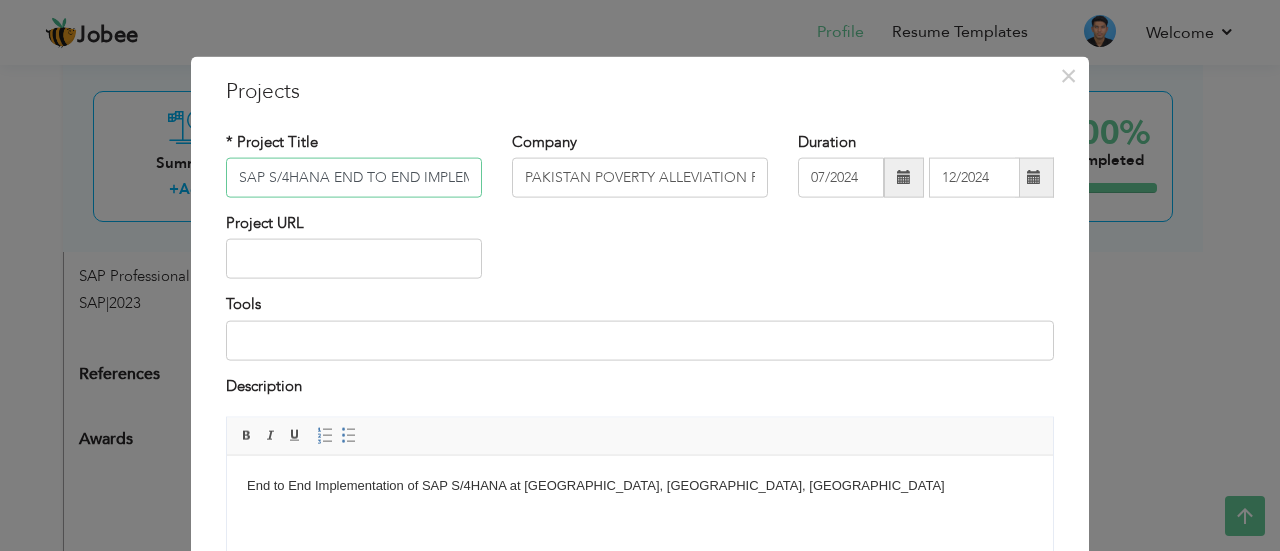scroll, scrollTop: 0, scrollLeft: 73, axis: horizontal 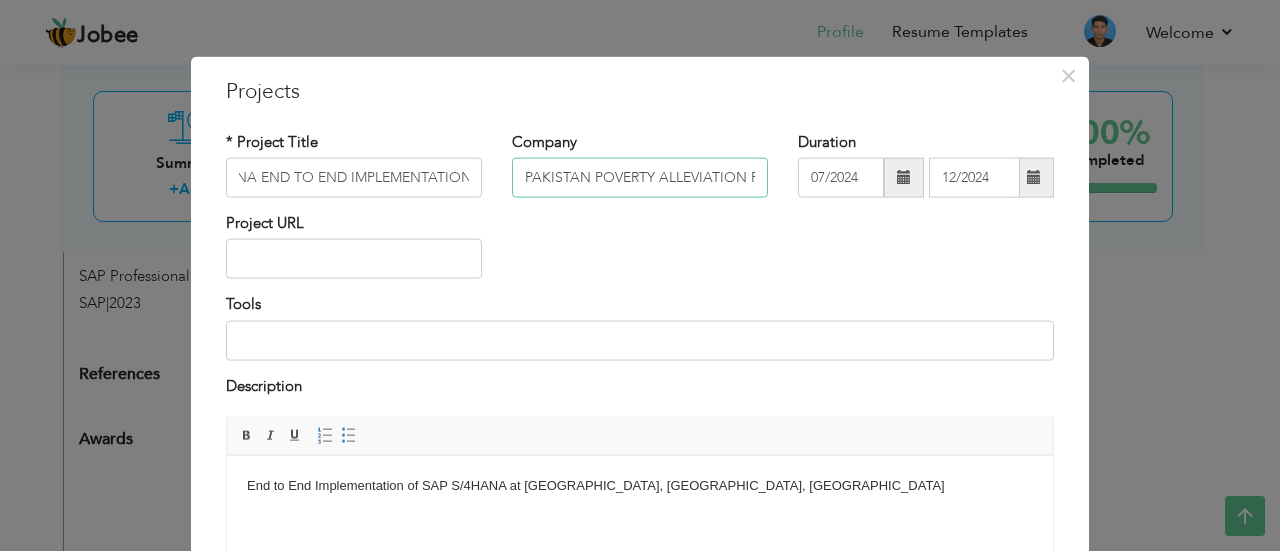 click on "PAKISTAN POVERTY ALLEVIATION FUND" at bounding box center (640, 178) 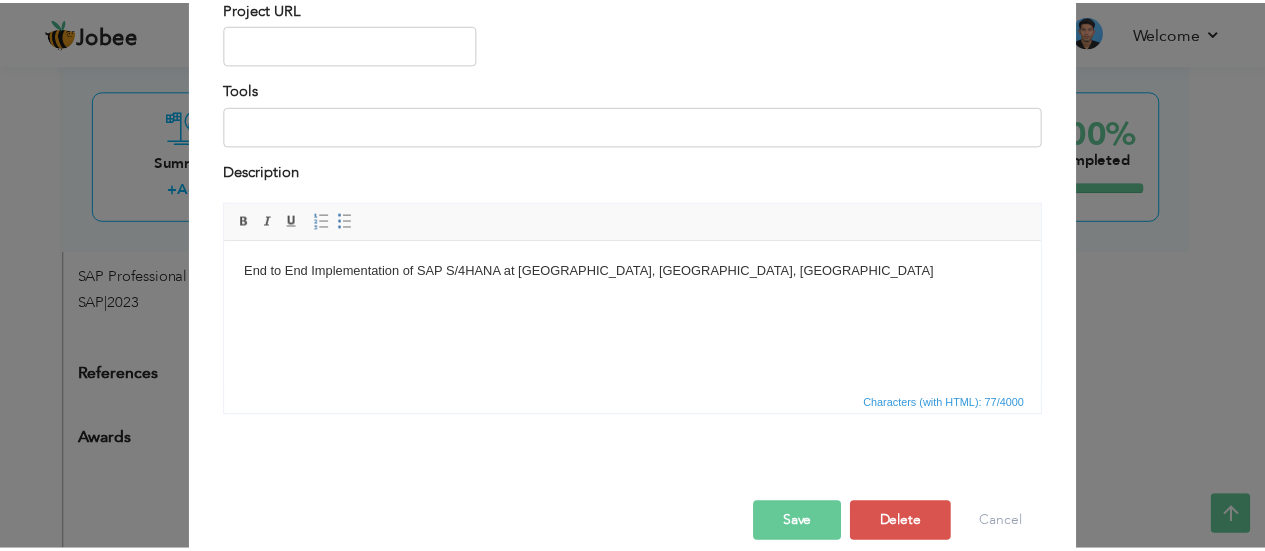 scroll, scrollTop: 221, scrollLeft: 0, axis: vertical 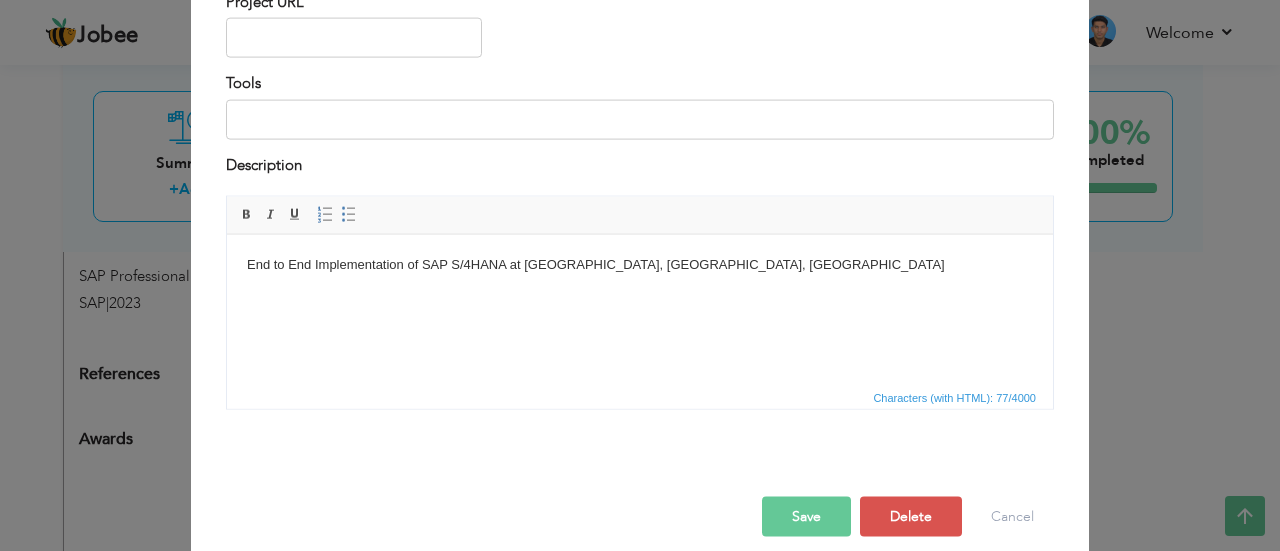 type on "PPAF" 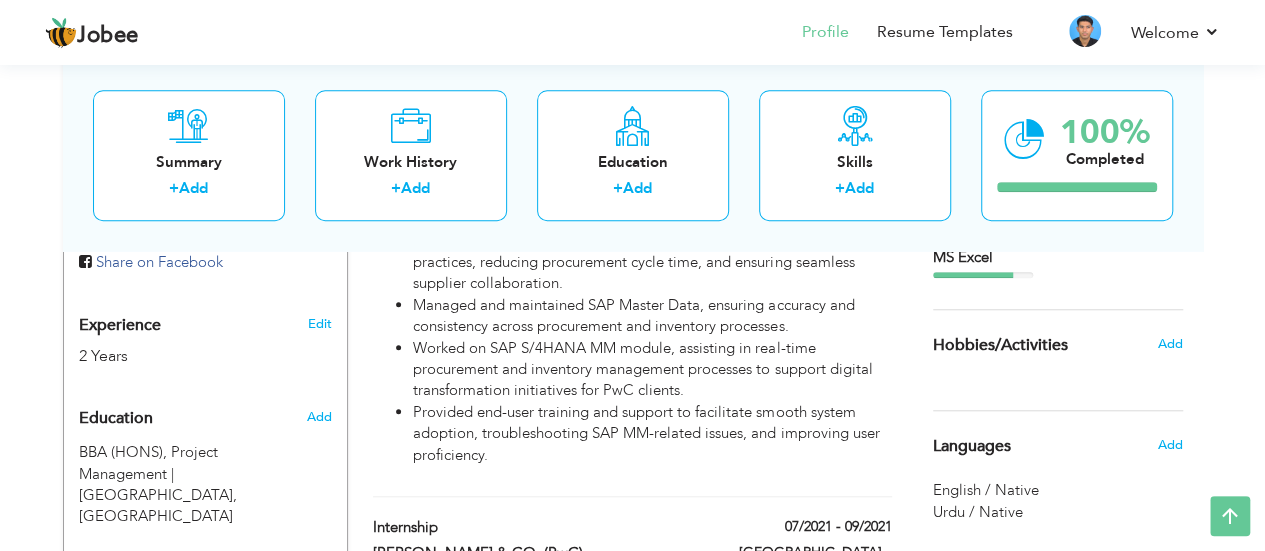 scroll, scrollTop: 730, scrollLeft: 0, axis: vertical 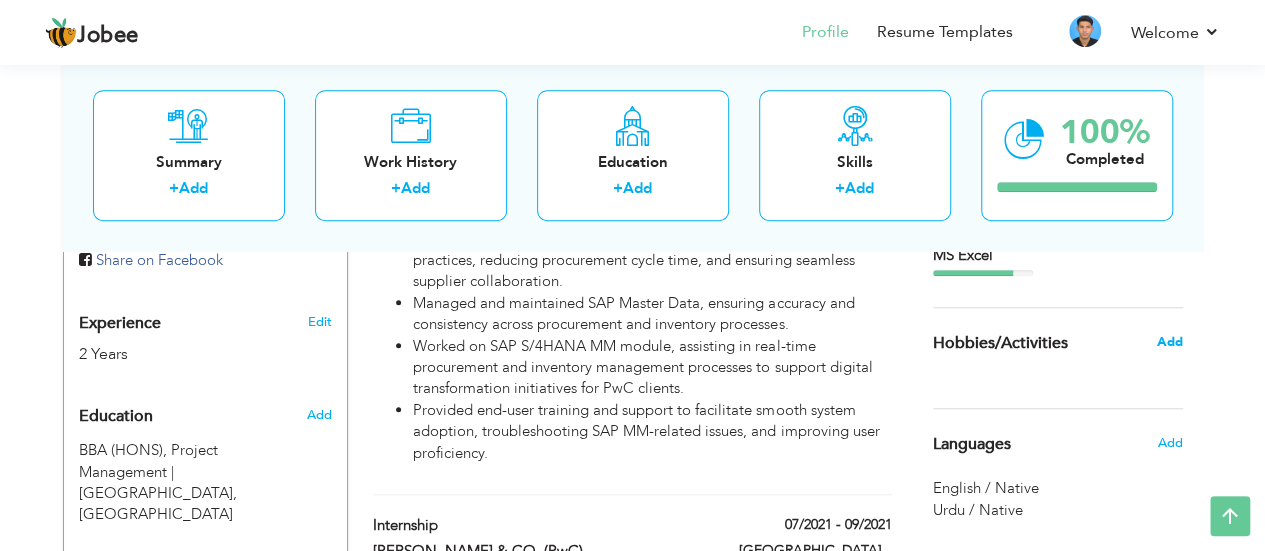 click on "Add" at bounding box center [1169, 342] 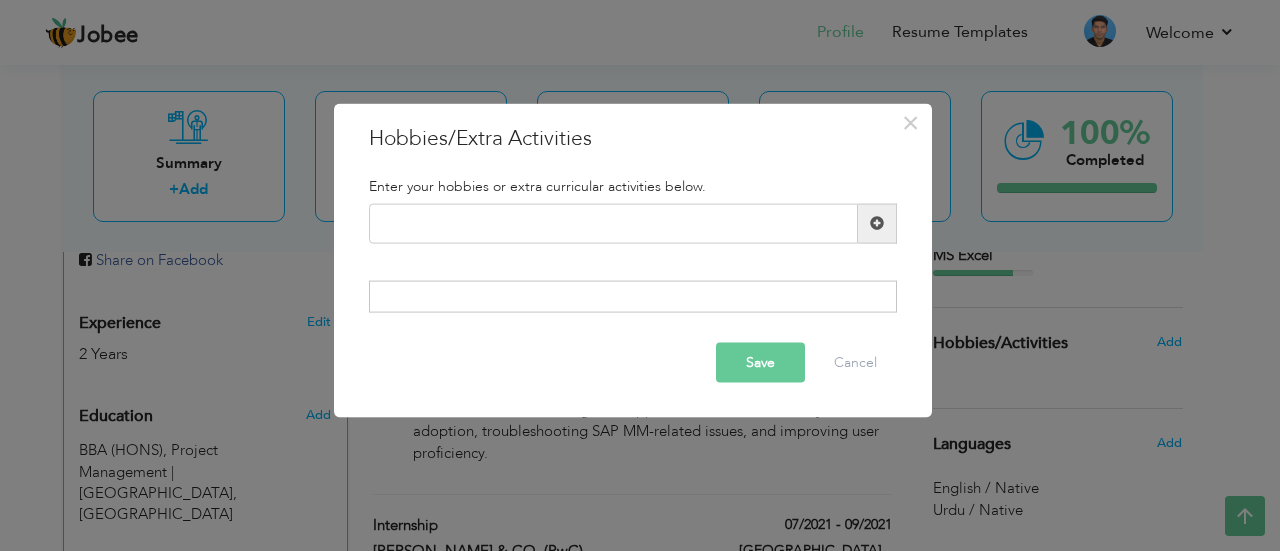 click at bounding box center [877, 223] 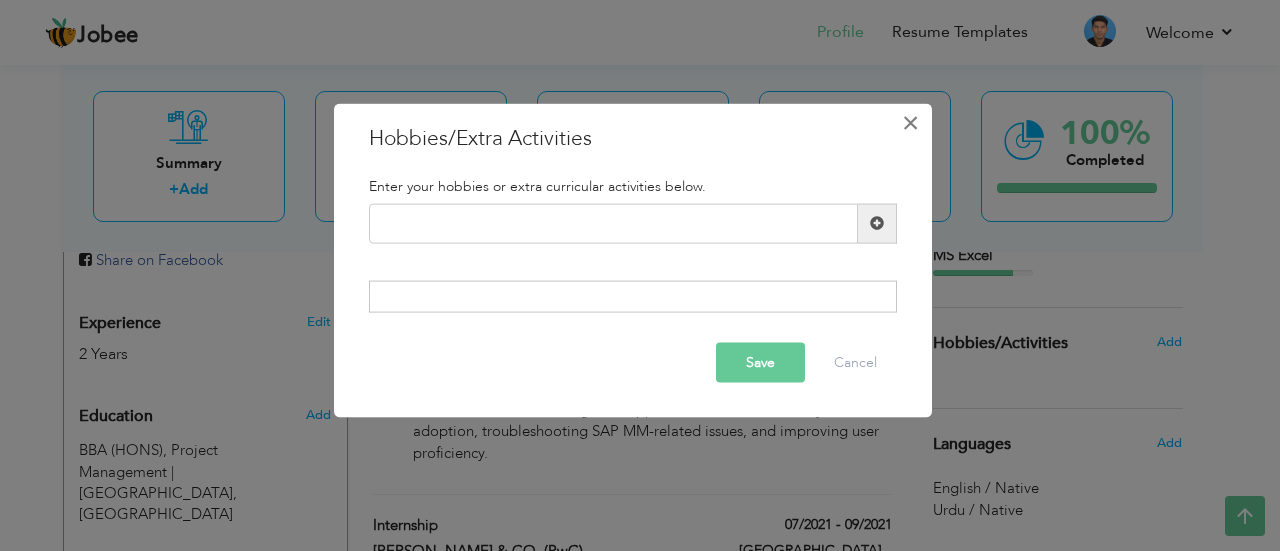 click on "×" at bounding box center [910, 122] 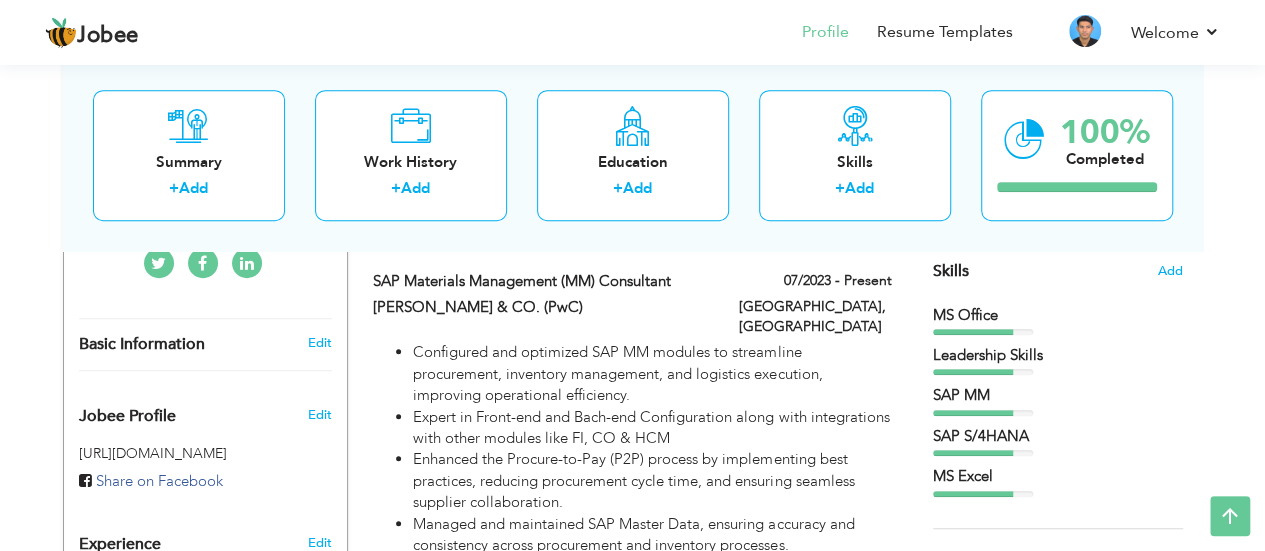 scroll, scrollTop: 508, scrollLeft: 0, axis: vertical 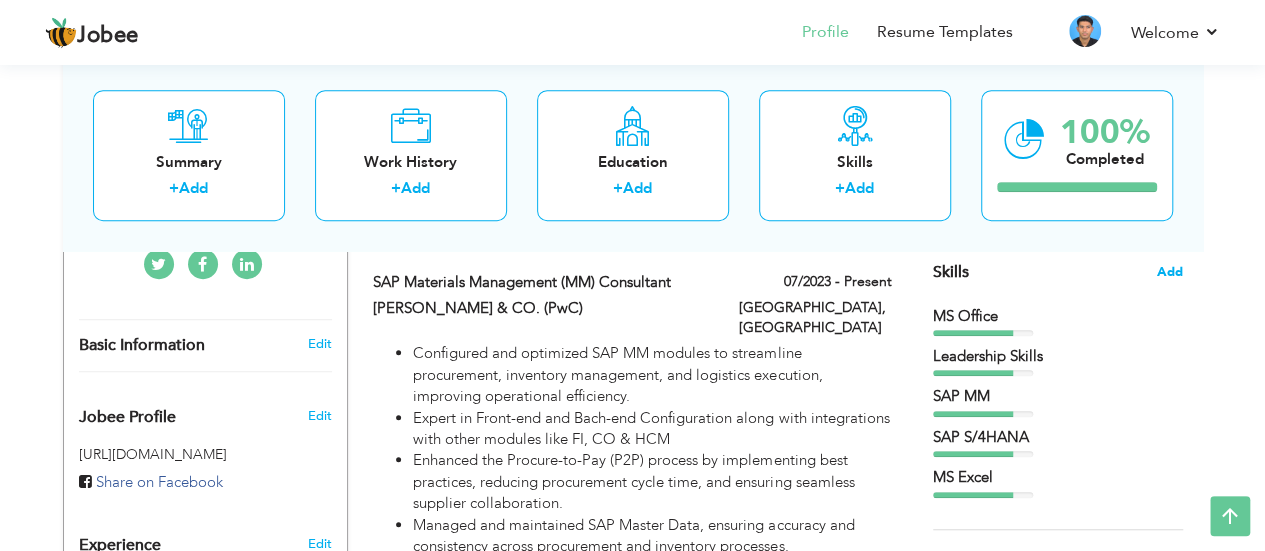 click on "Add" at bounding box center [1170, 272] 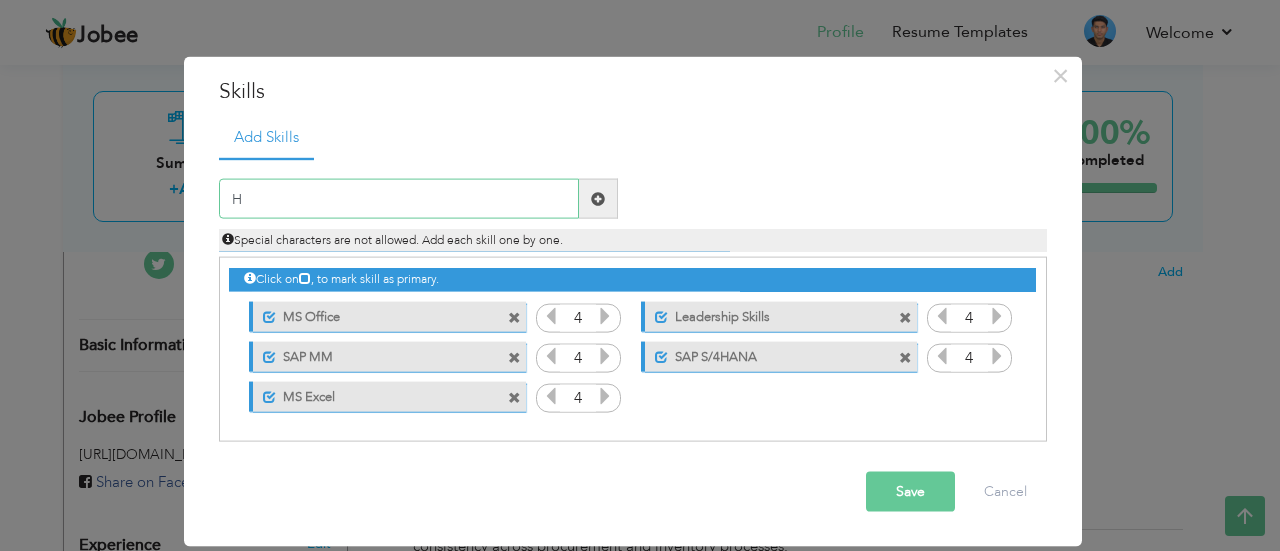 type on "Hi" 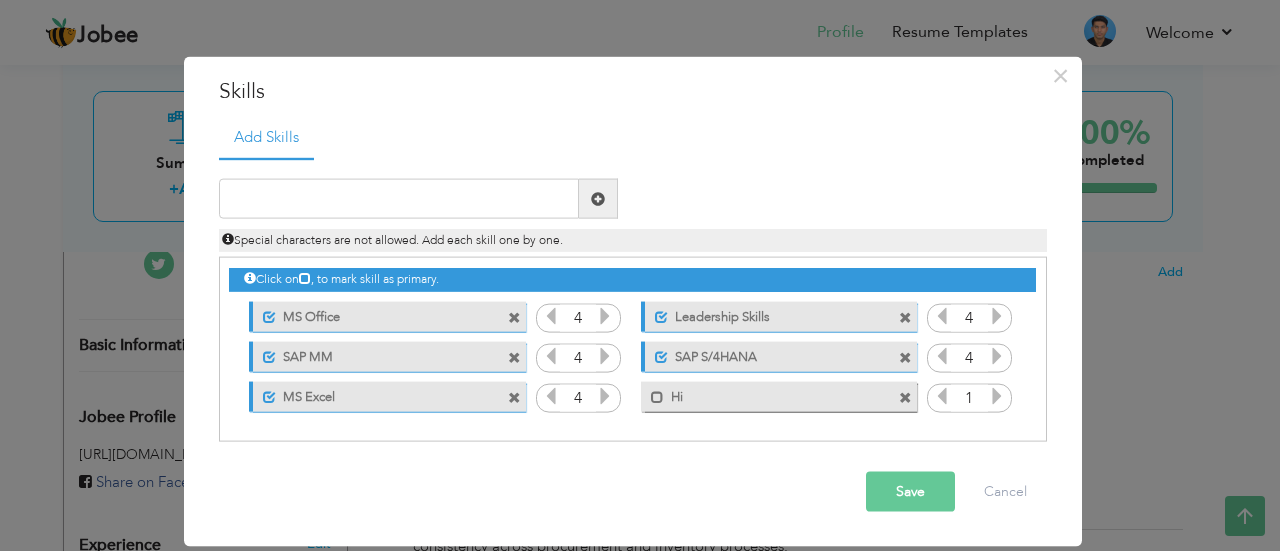 click at bounding box center [905, 397] 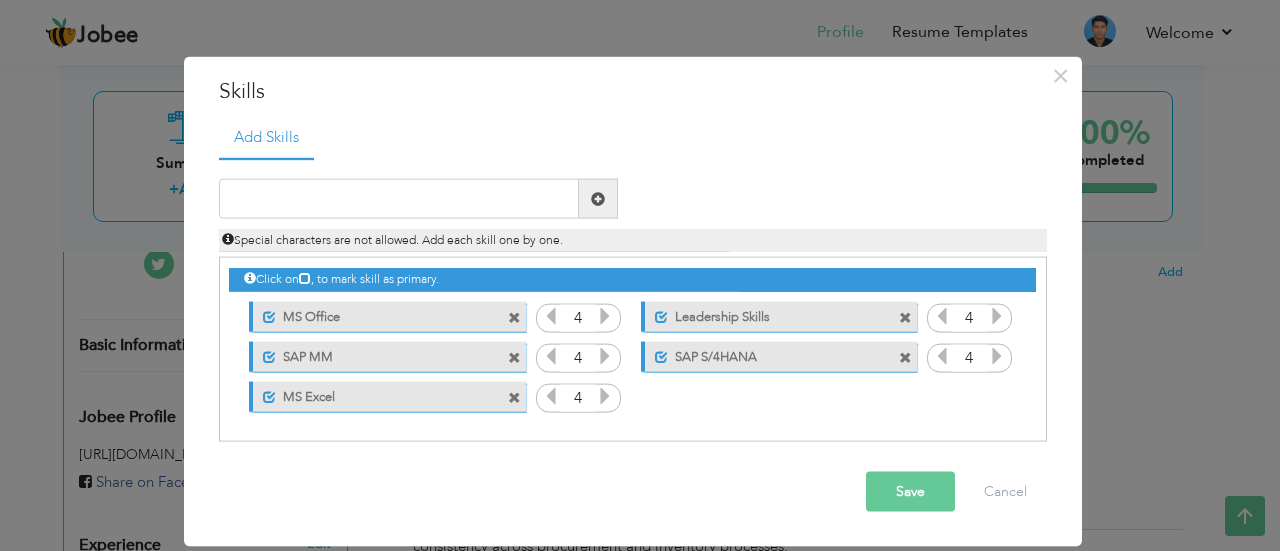 click at bounding box center (514, 317) 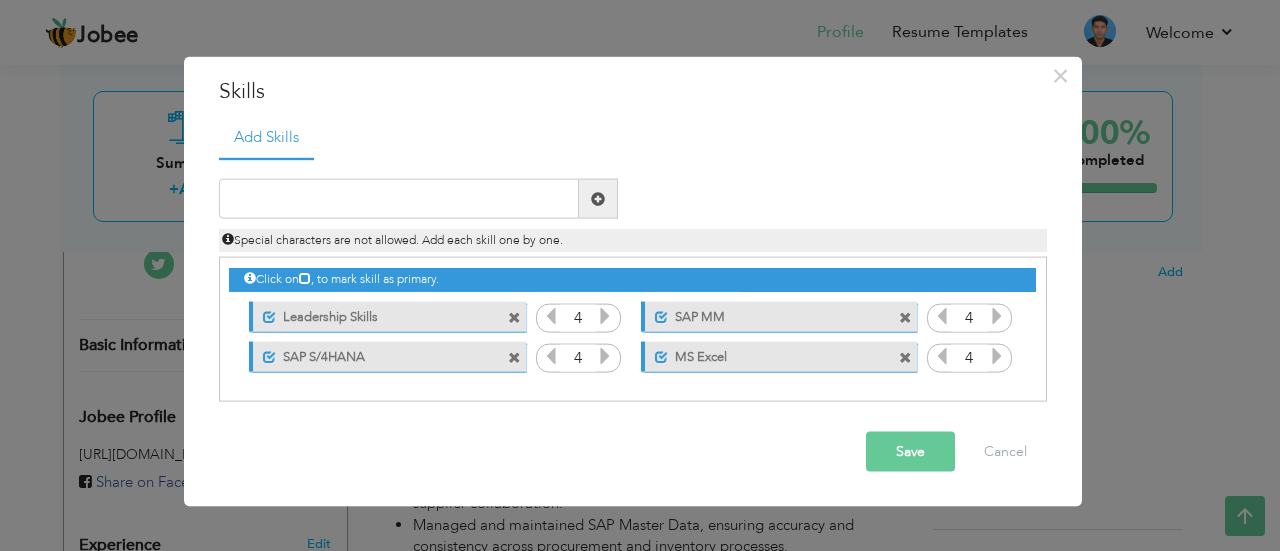 click at bounding box center [514, 317] 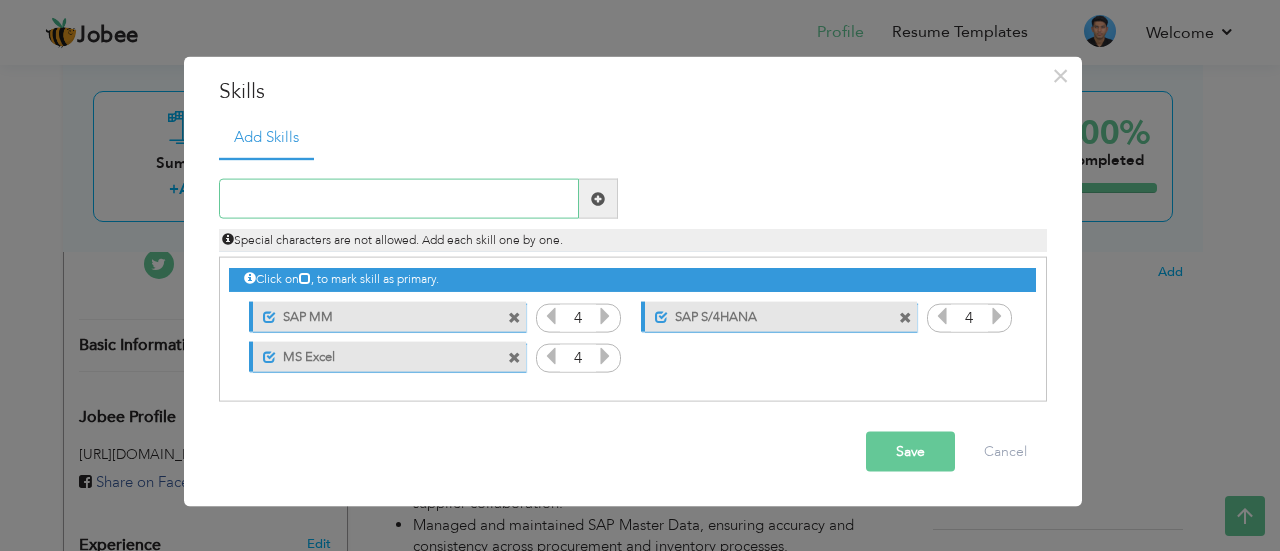 click at bounding box center [399, 199] 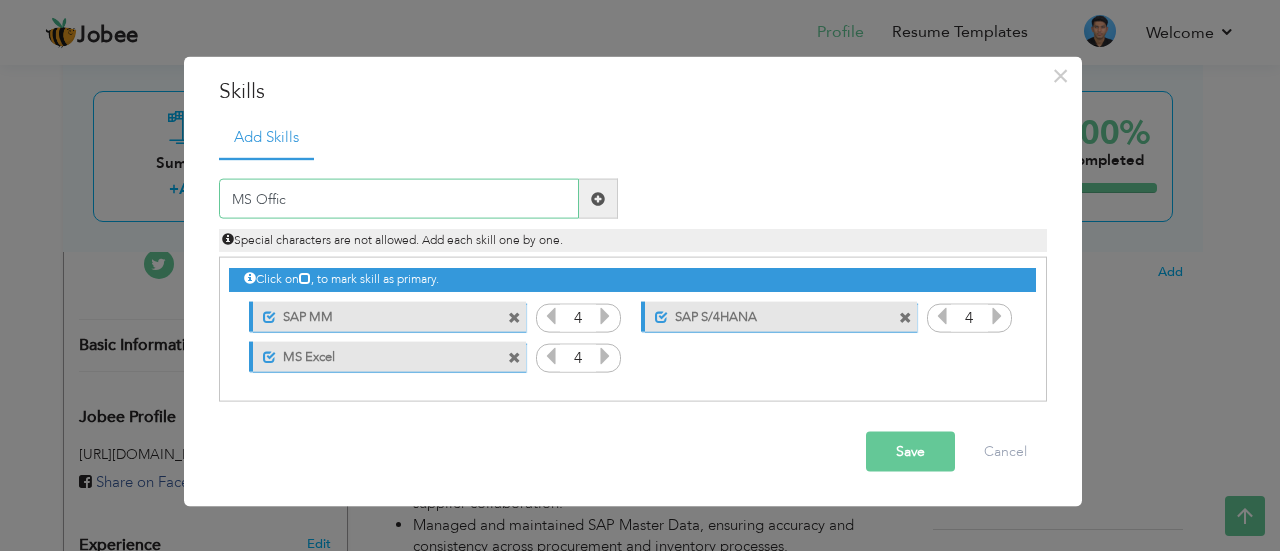type on "MS Office" 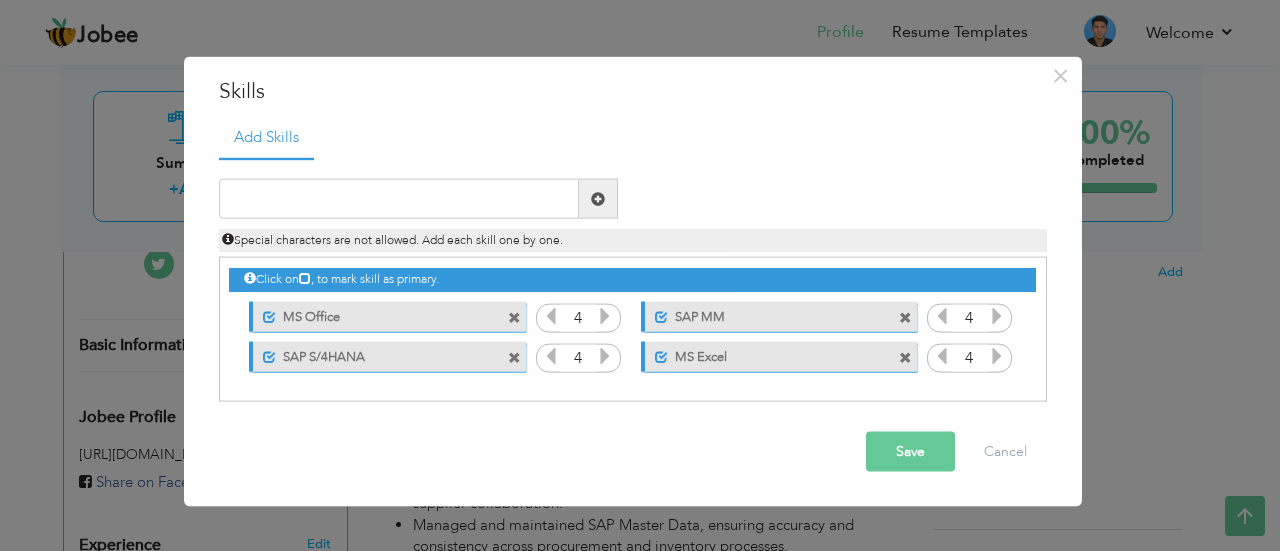 click at bounding box center (514, 317) 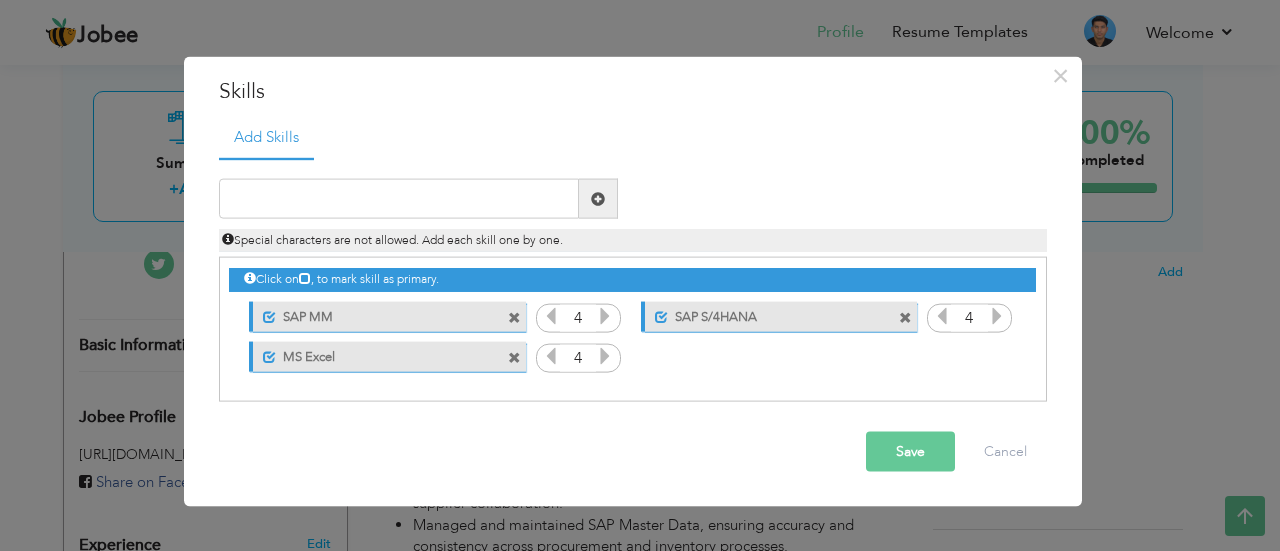 click at bounding box center [514, 317] 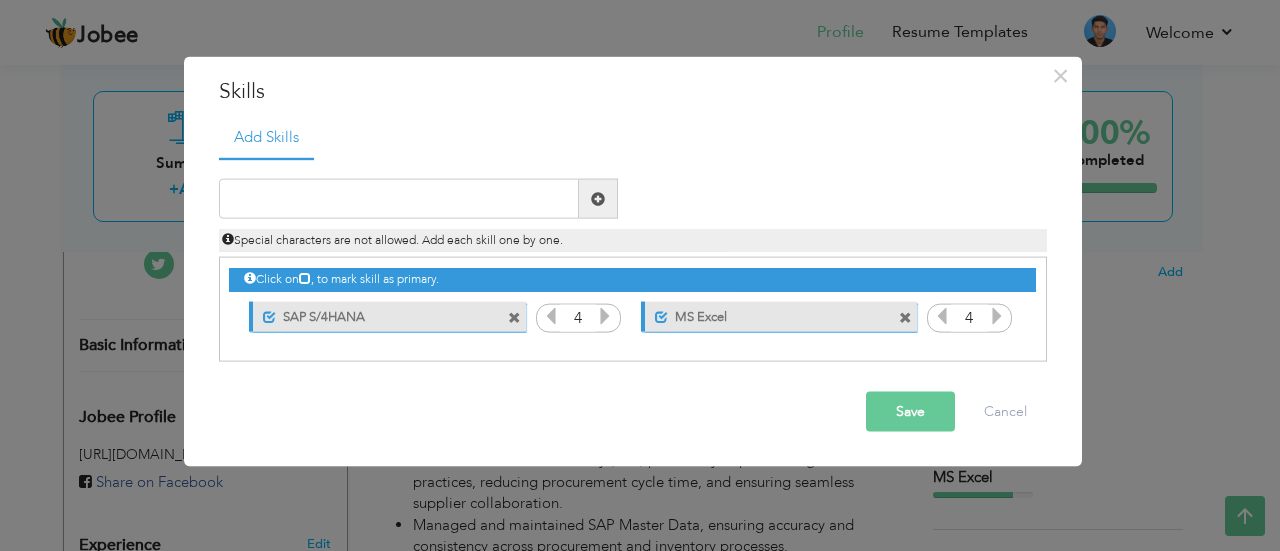 click at bounding box center [514, 317] 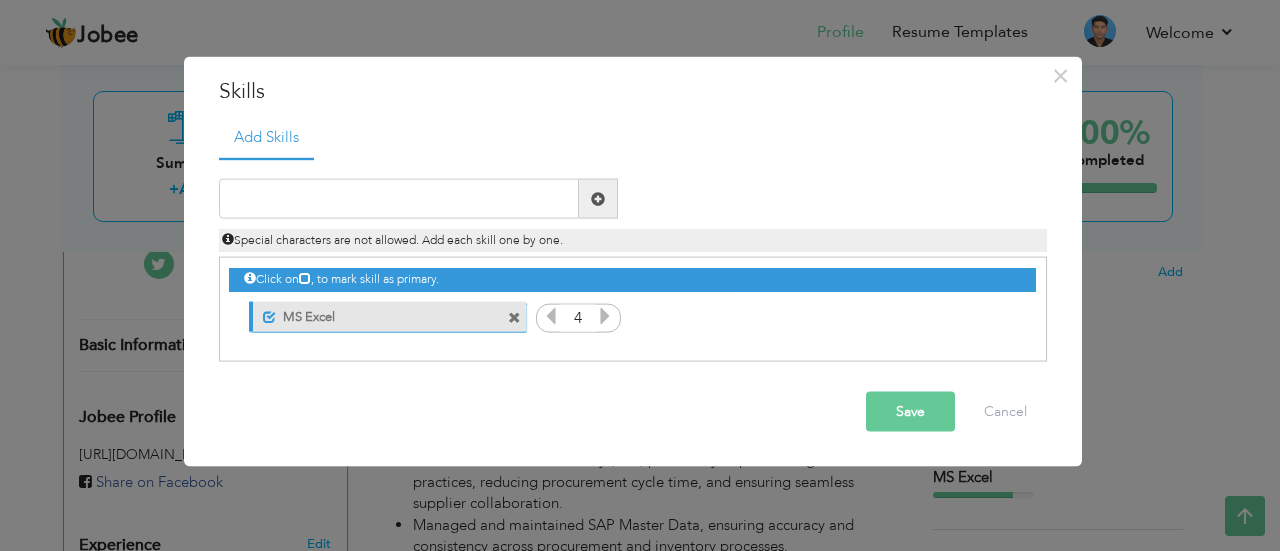 click at bounding box center (514, 317) 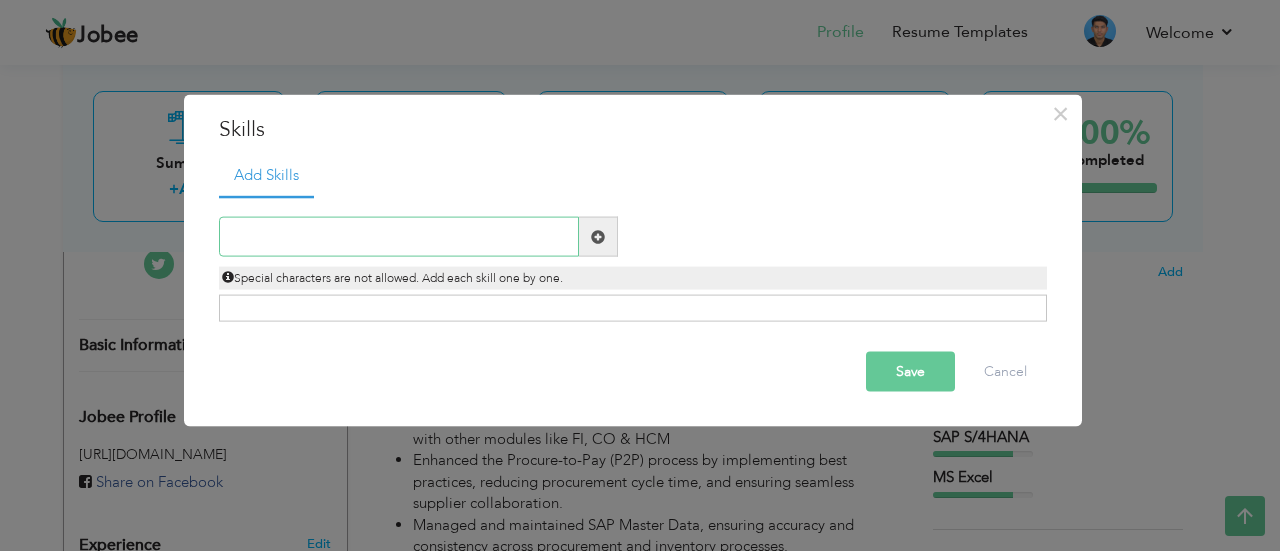 click at bounding box center (399, 237) 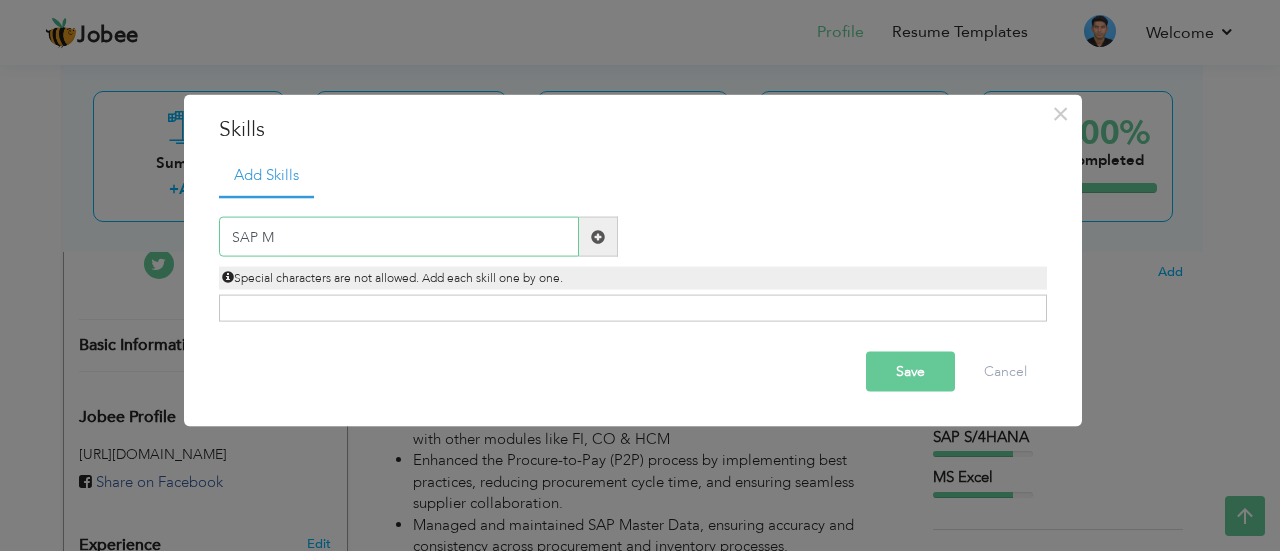 type on "SAP MM" 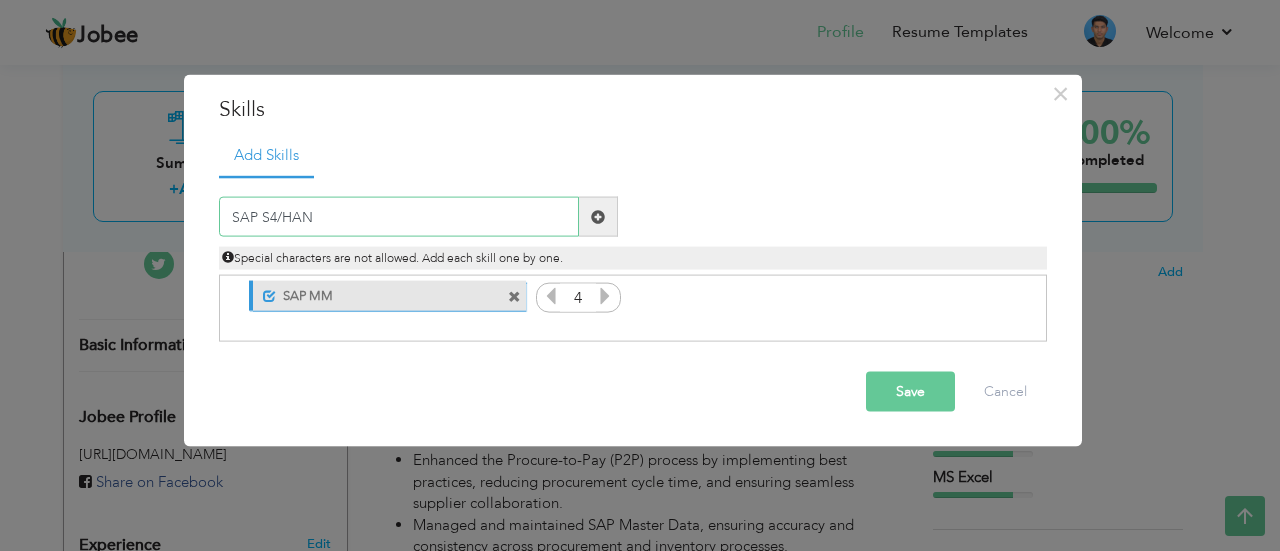 type on "SAP S4/HANA" 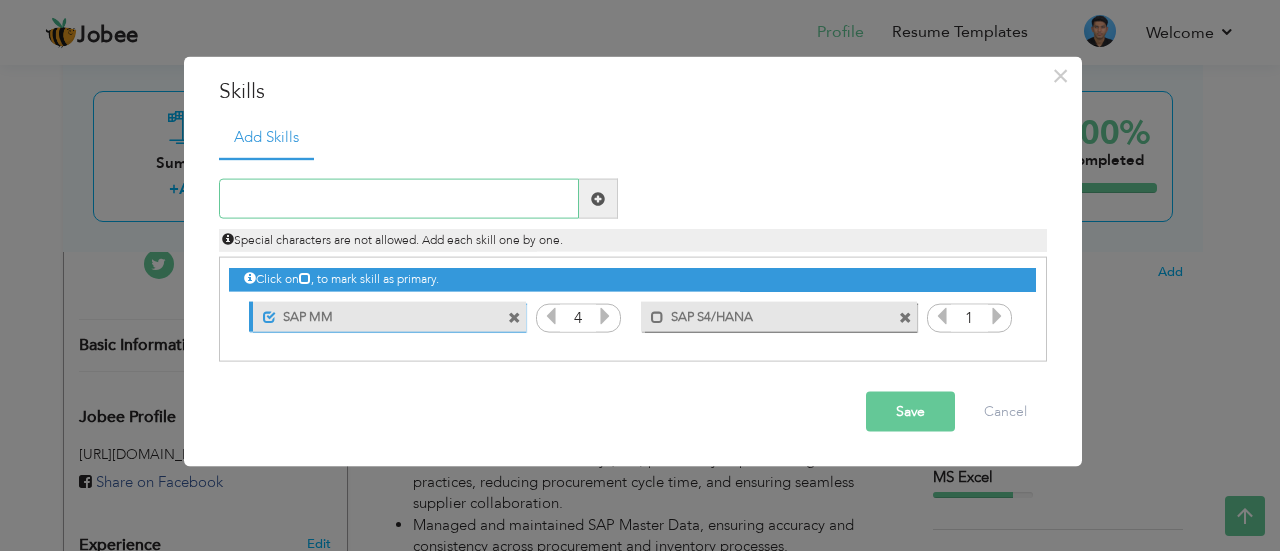 click at bounding box center (399, 199) 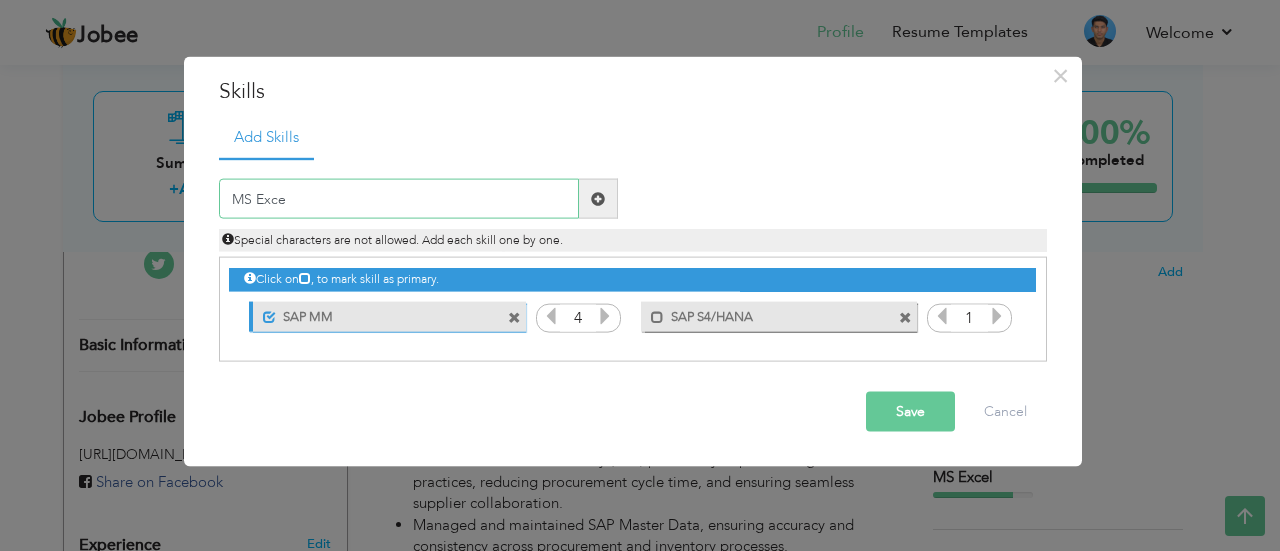 type on "MS Excel" 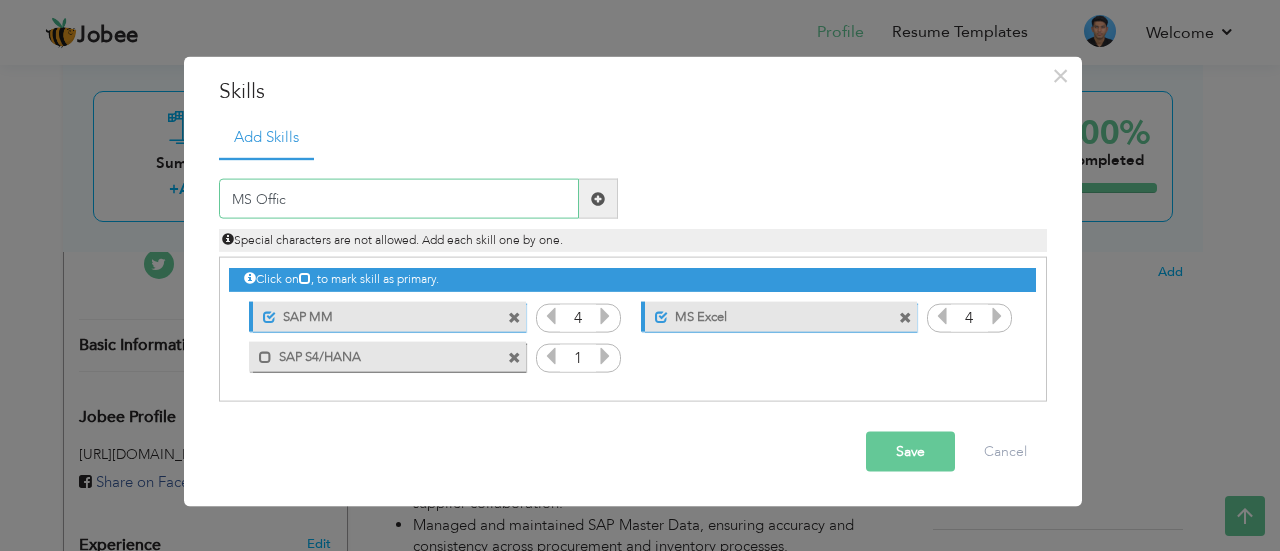 type on "MS Office" 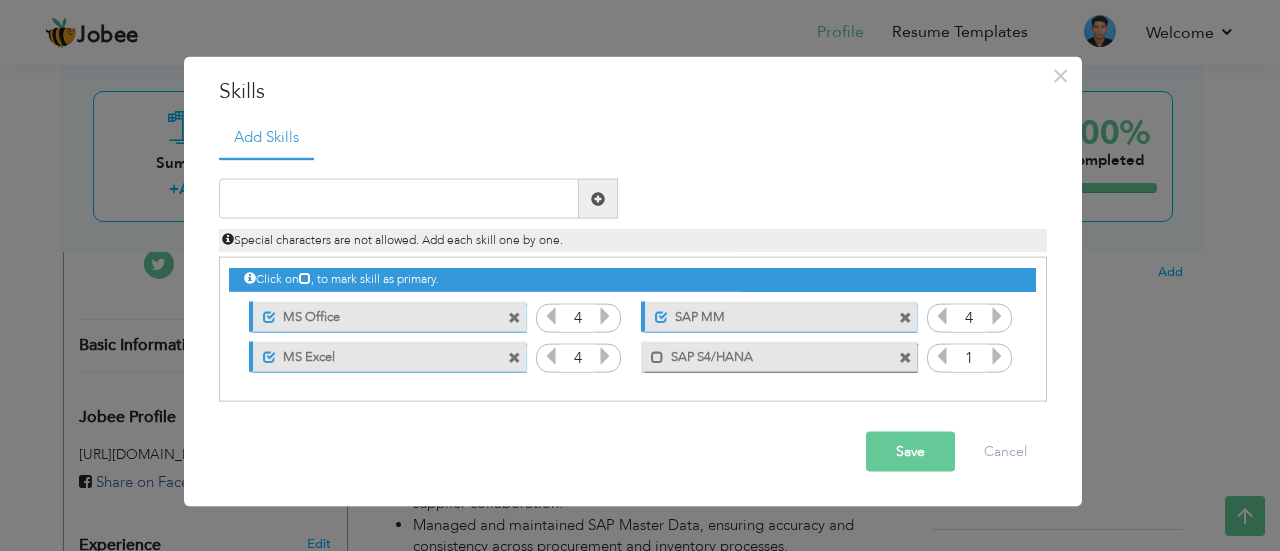 drag, startPoint x: 698, startPoint y: 351, endPoint x: 718, endPoint y: 311, distance: 44.72136 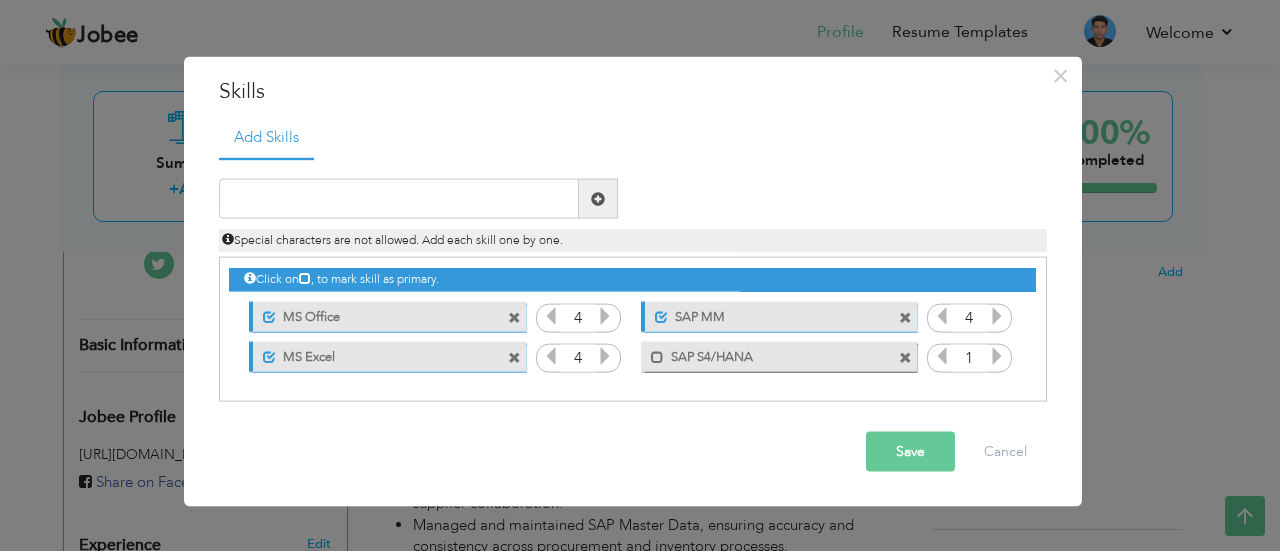 click on "Save" at bounding box center (910, 452) 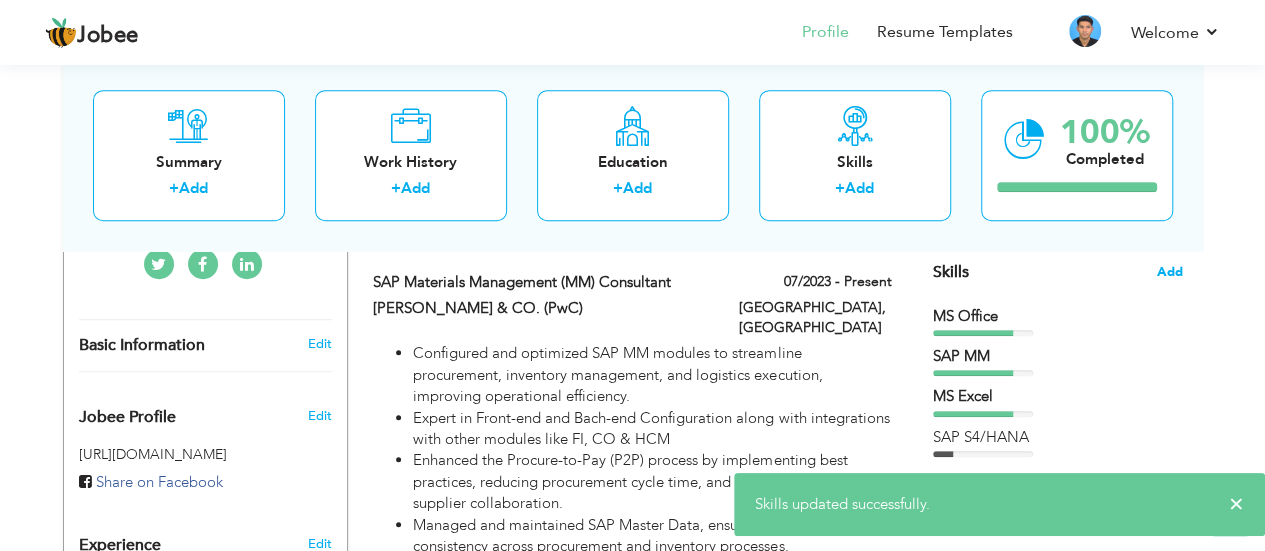 click on "Add" at bounding box center [1170, 272] 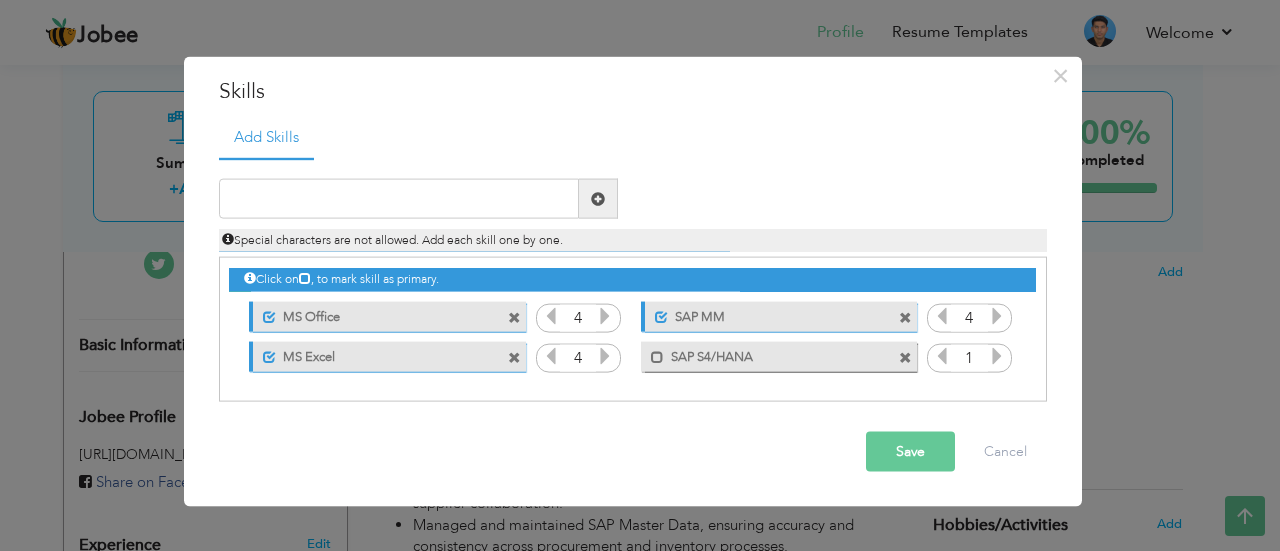 click at bounding box center (905, 357) 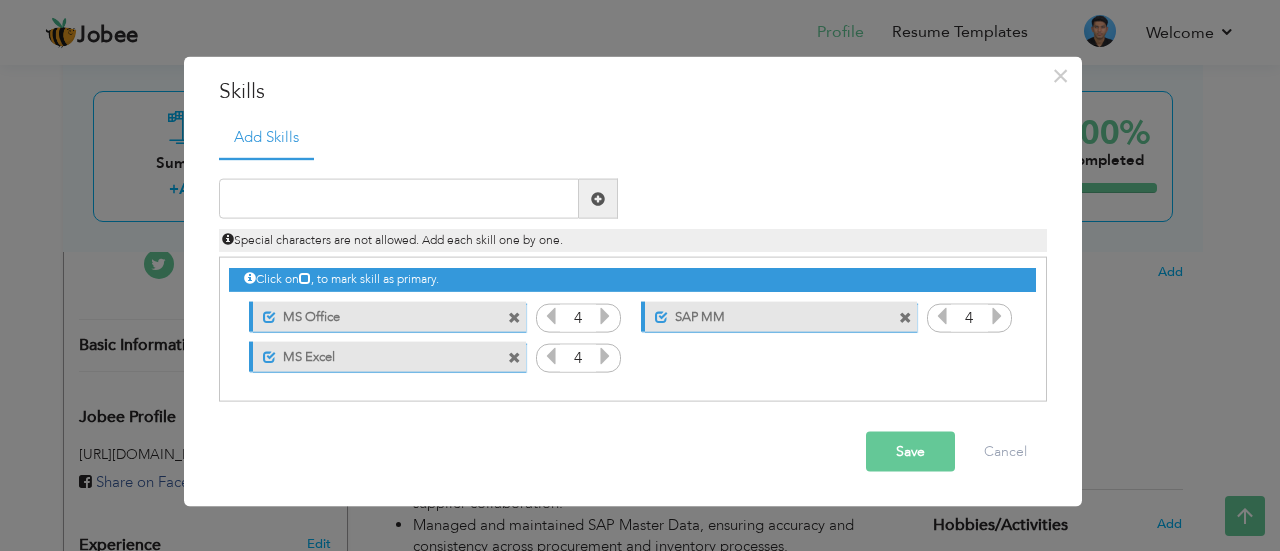 click at bounding box center [905, 317] 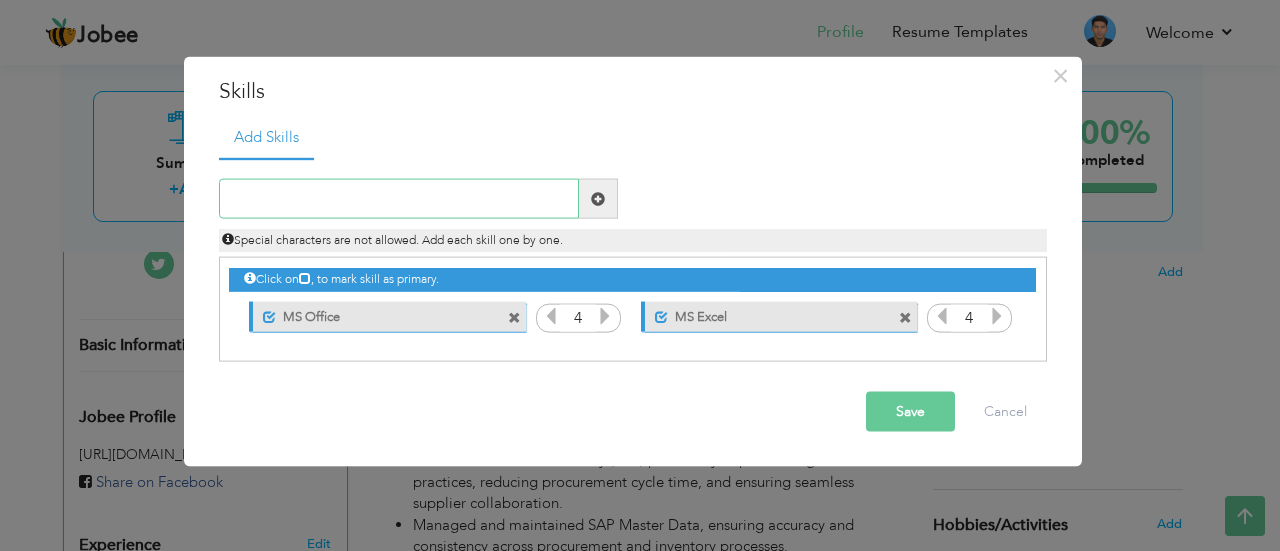 click at bounding box center (399, 199) 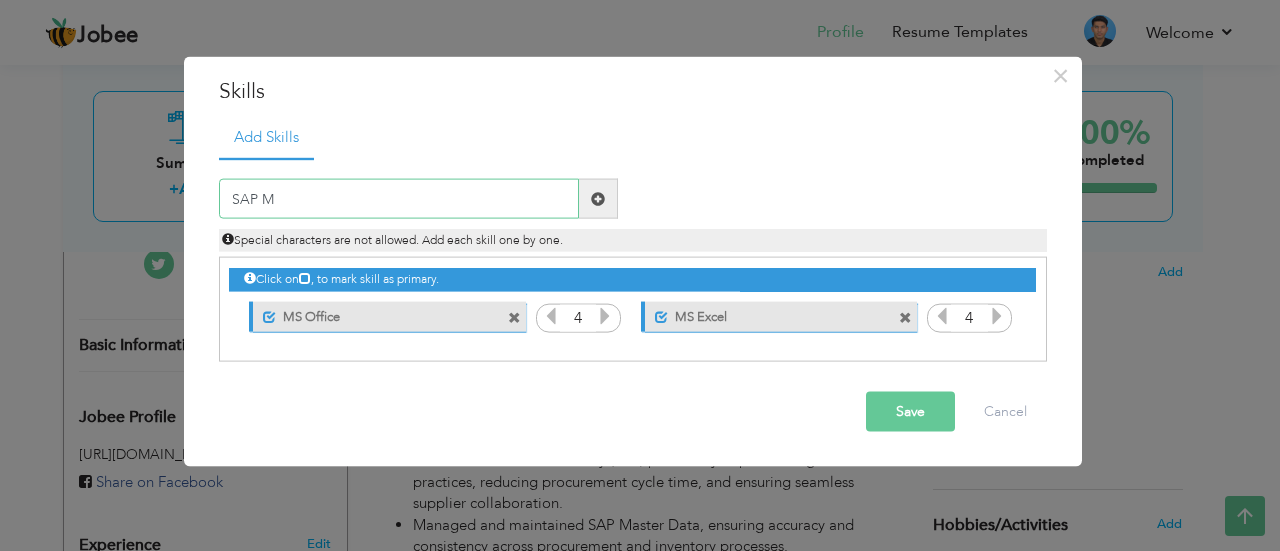 type on "SAP MM" 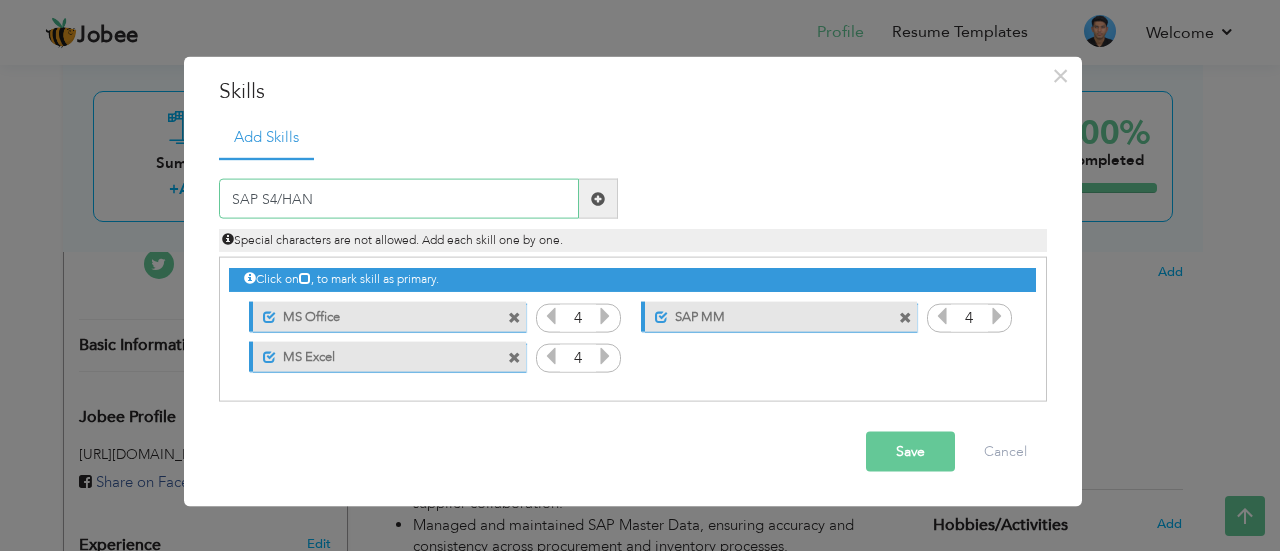 type on "SAP S4/HANA" 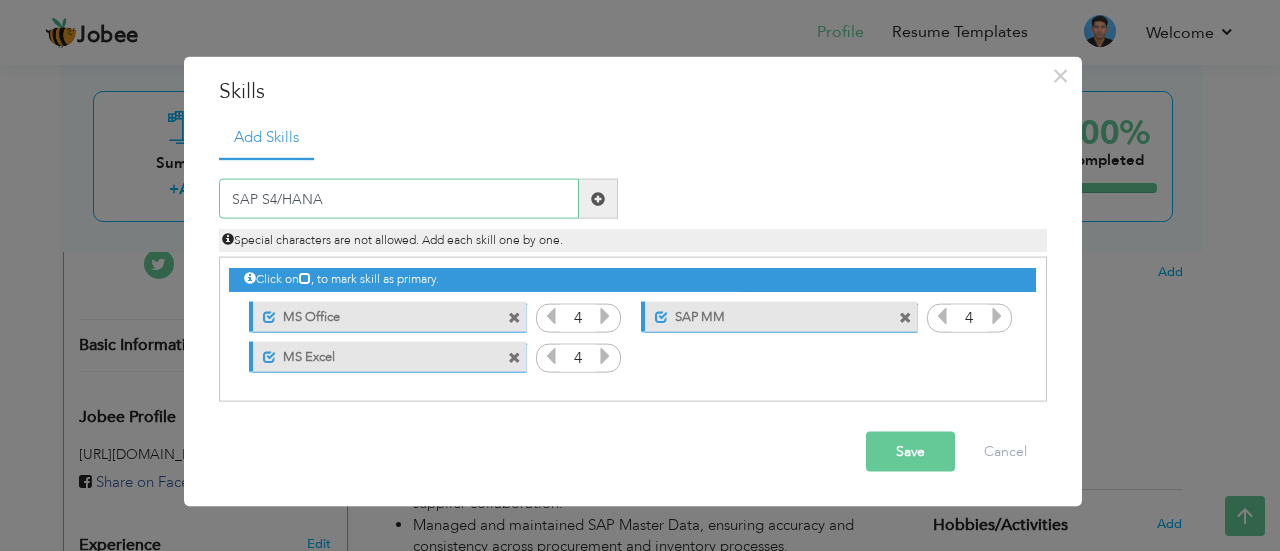 type 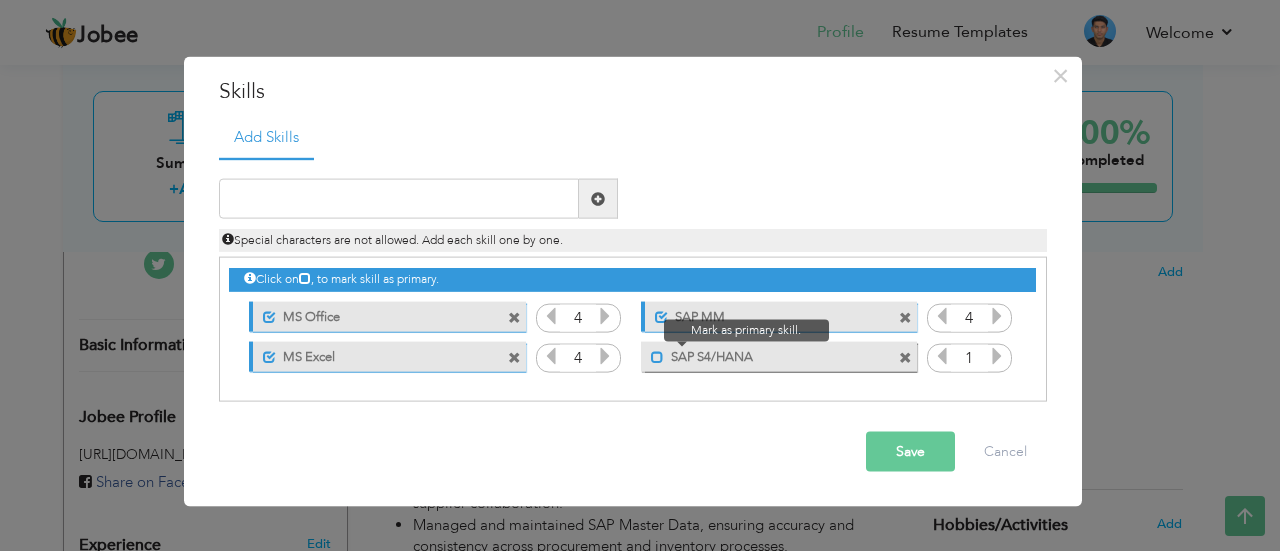 click at bounding box center [657, 356] 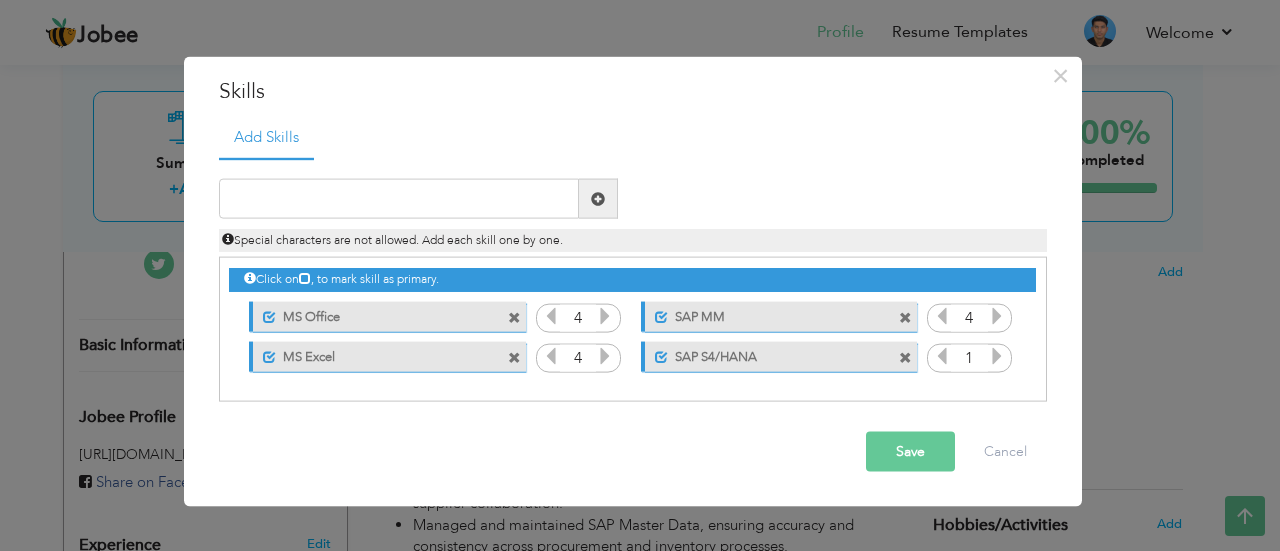 click at bounding box center [997, 356] 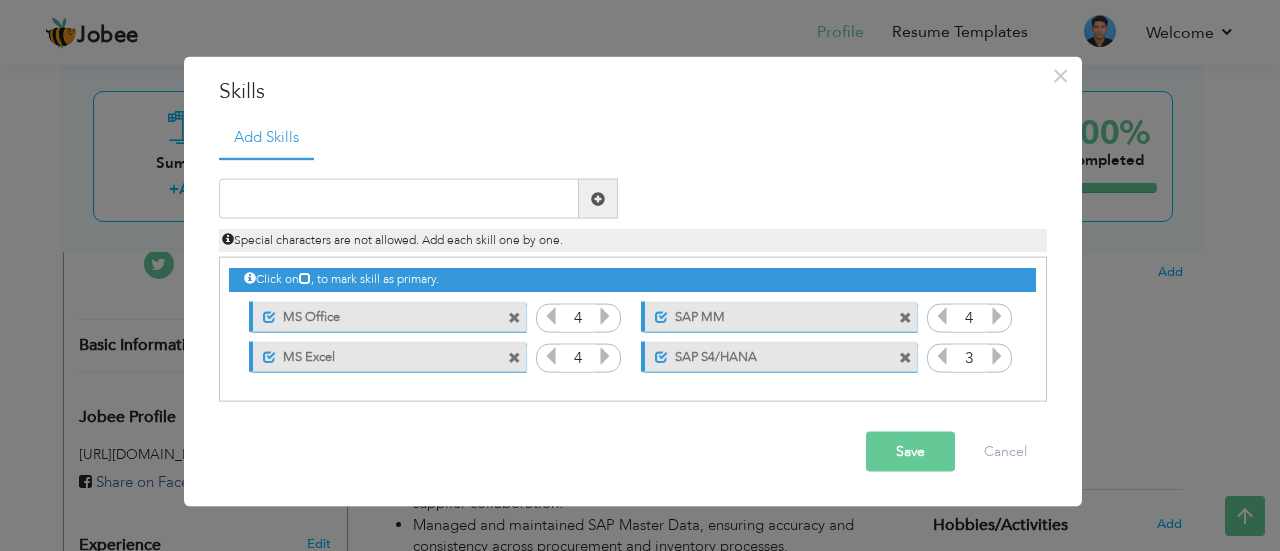 click at bounding box center [997, 356] 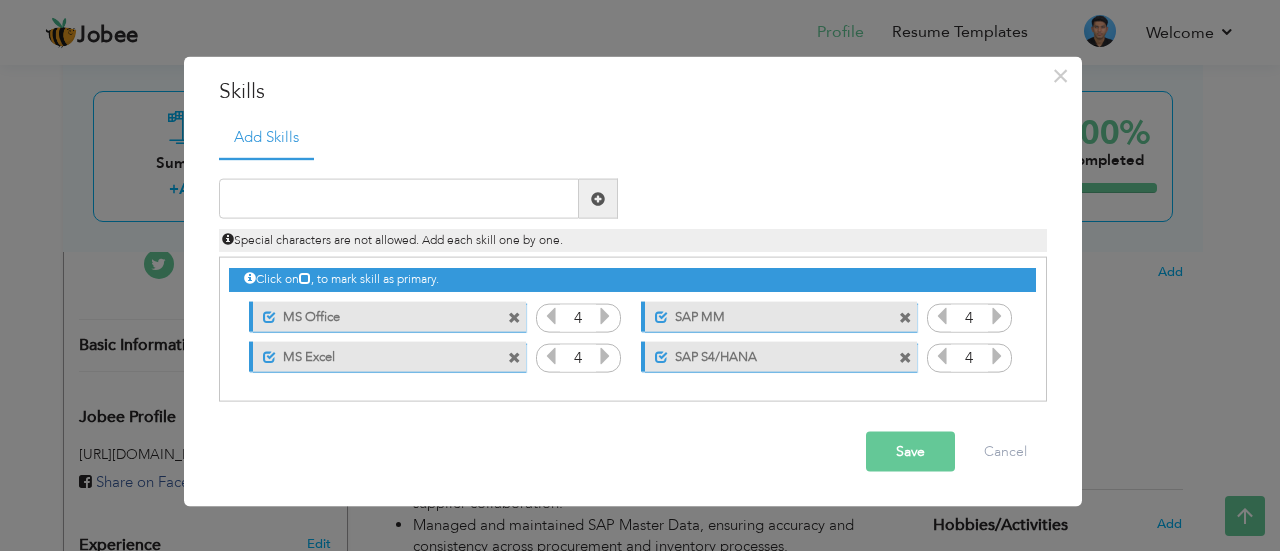 click at bounding box center [997, 356] 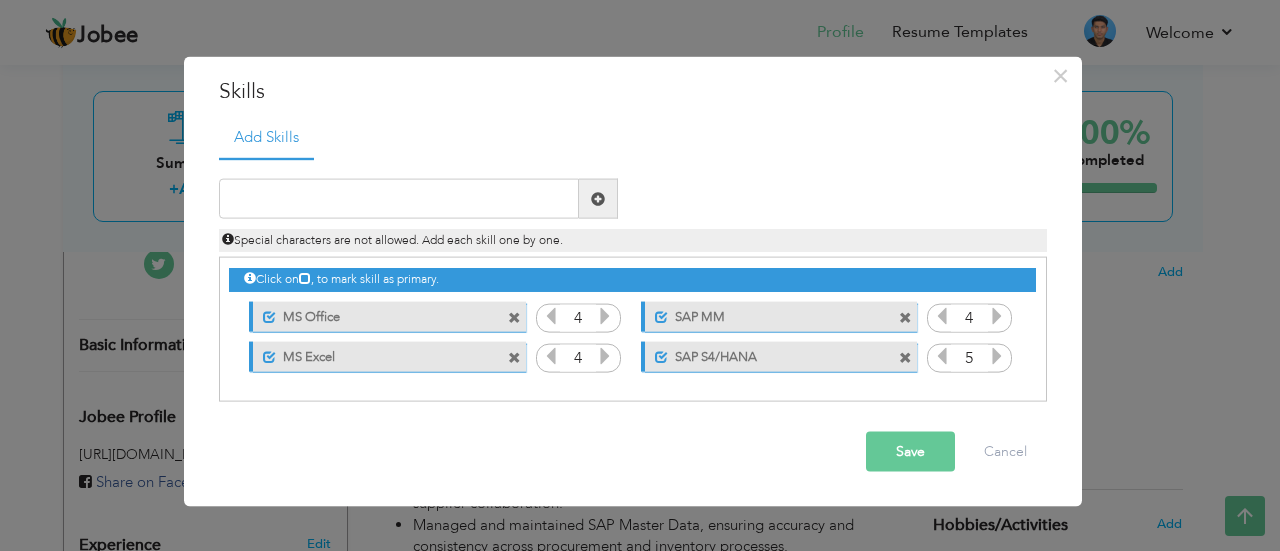 click at bounding box center (942, 356) 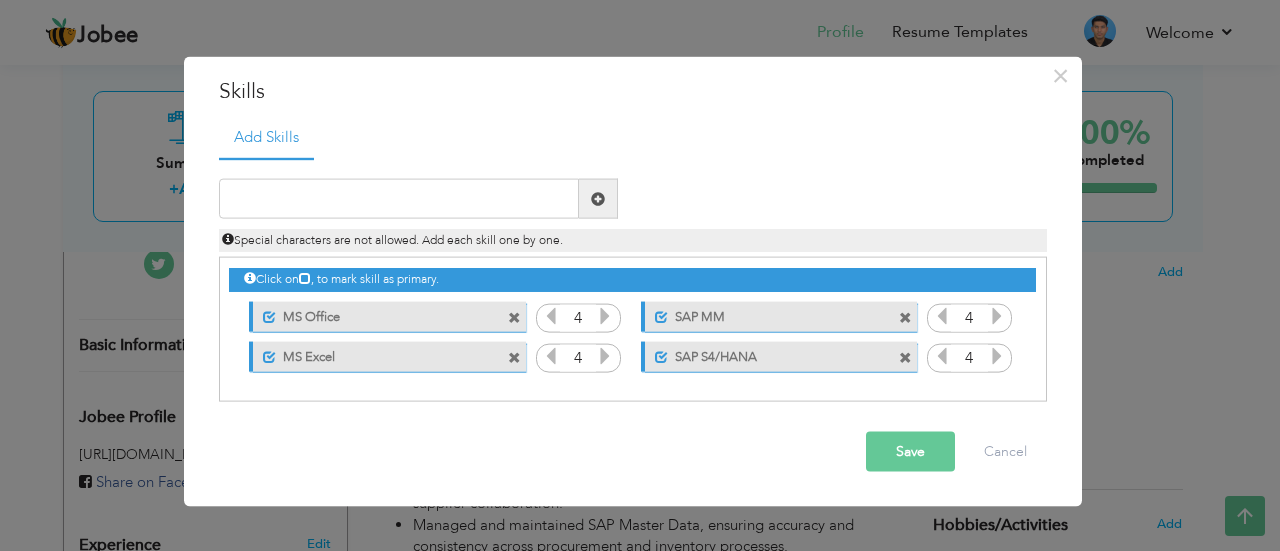 click on "Save" at bounding box center [910, 452] 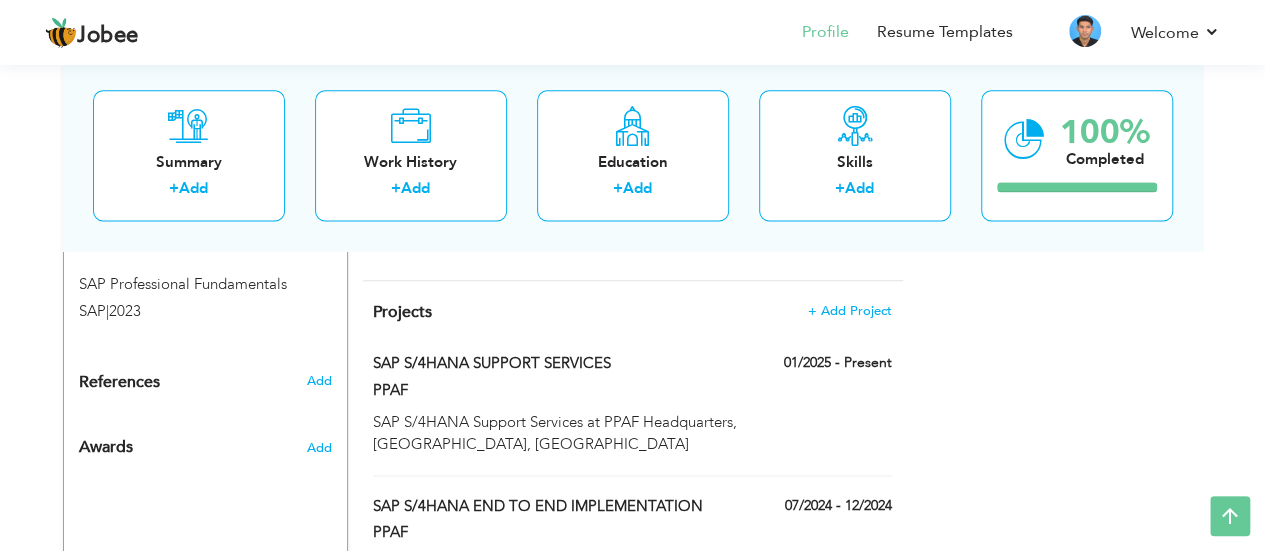 scroll, scrollTop: 1316, scrollLeft: 0, axis: vertical 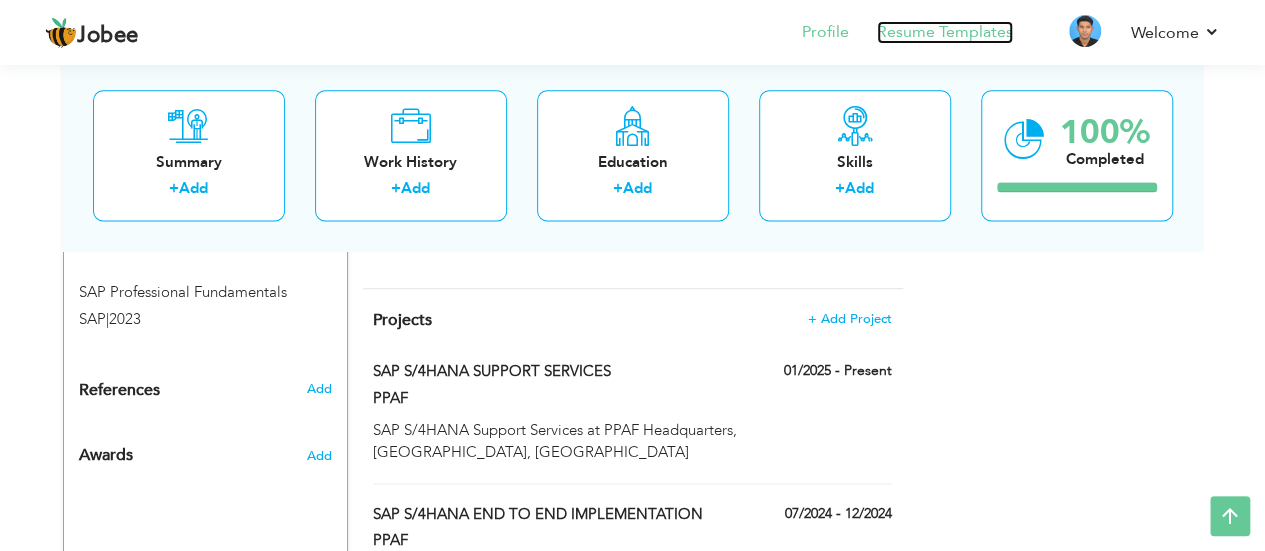 click on "Resume Templates" at bounding box center (945, 32) 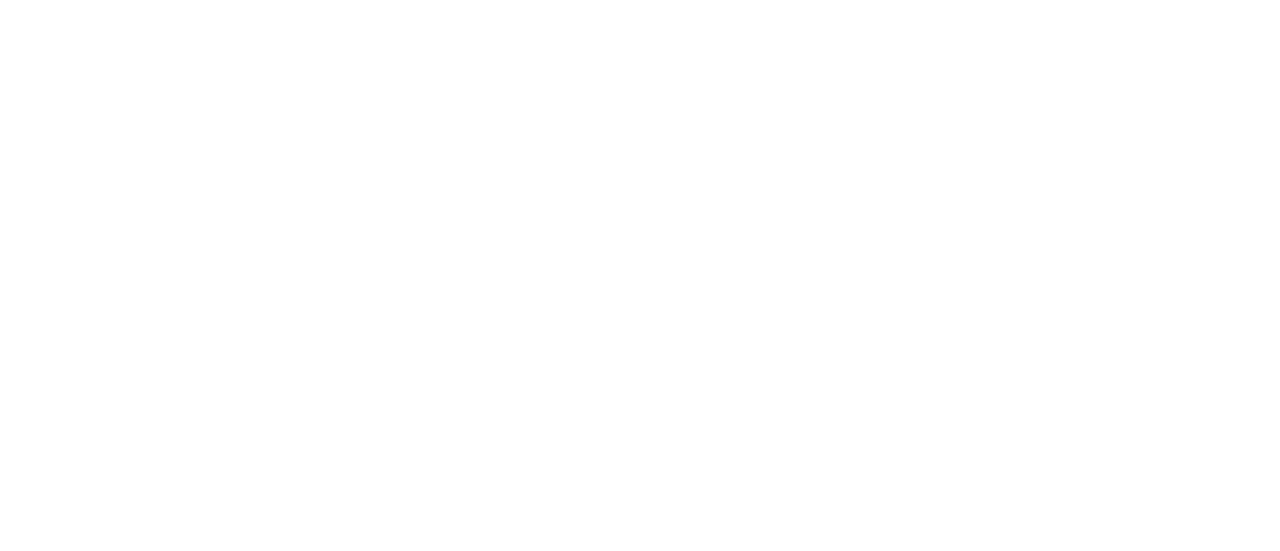 scroll, scrollTop: 0, scrollLeft: 0, axis: both 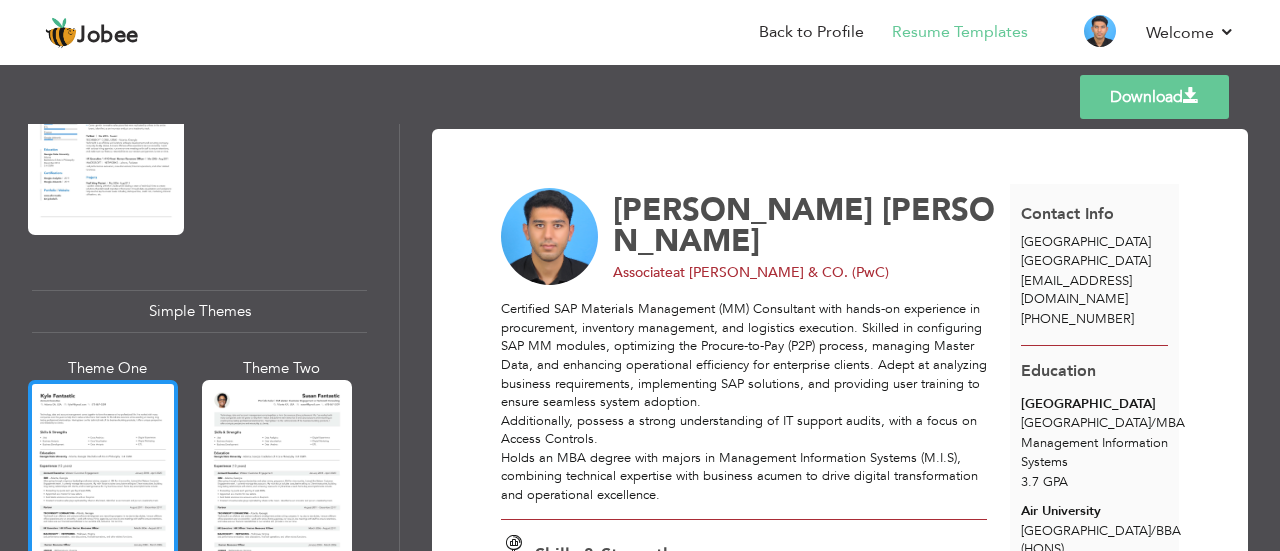 click at bounding box center [103, 479] 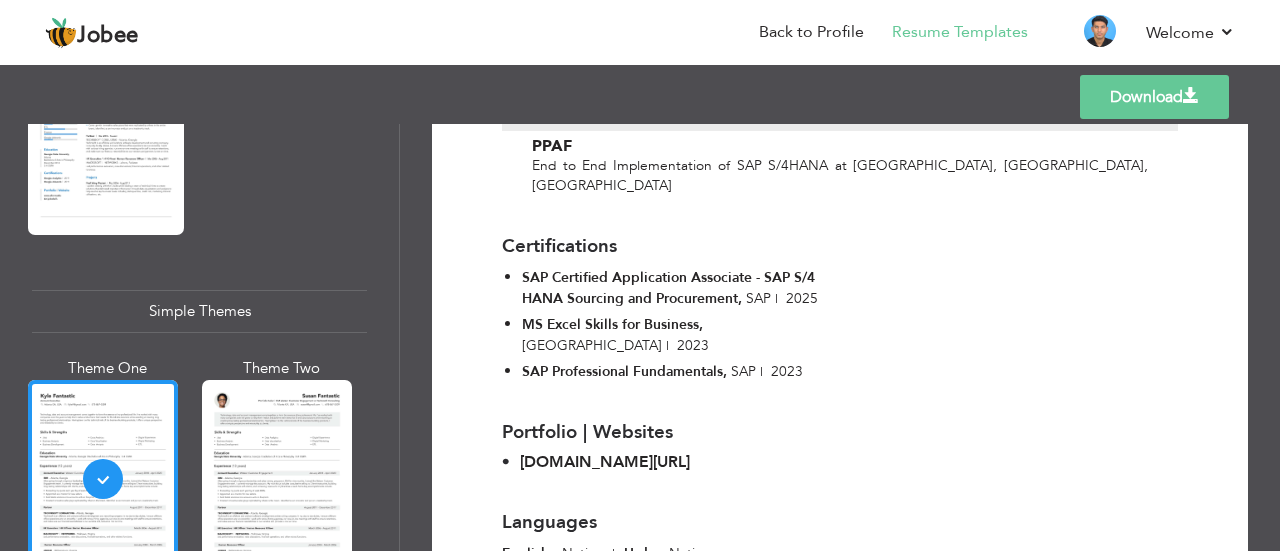 scroll, scrollTop: 1709, scrollLeft: 0, axis: vertical 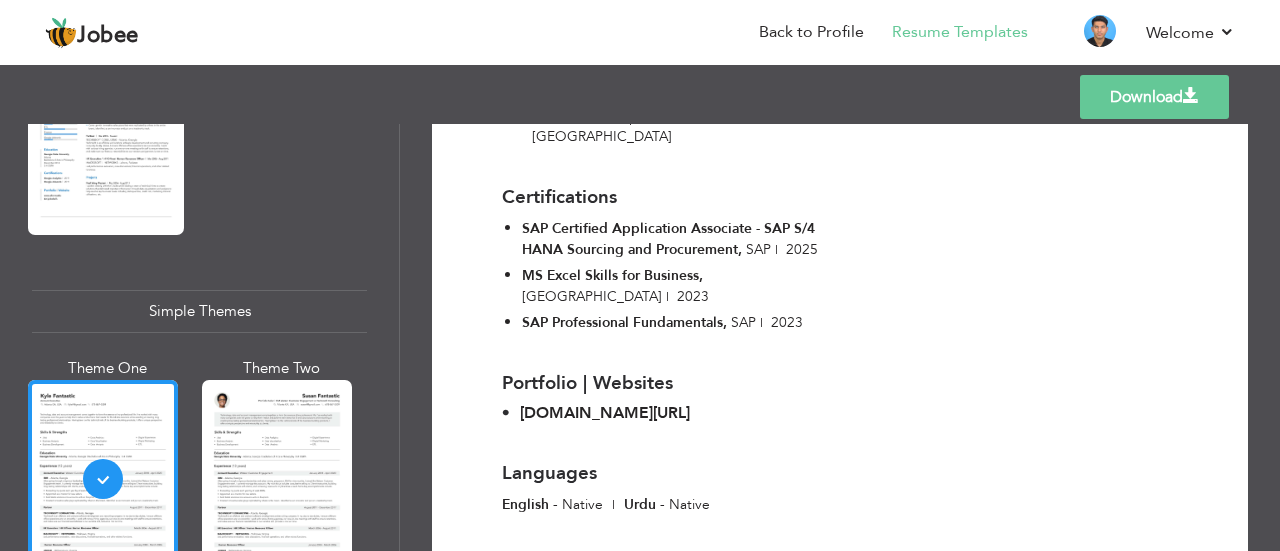 click on "Download" at bounding box center [1154, 97] 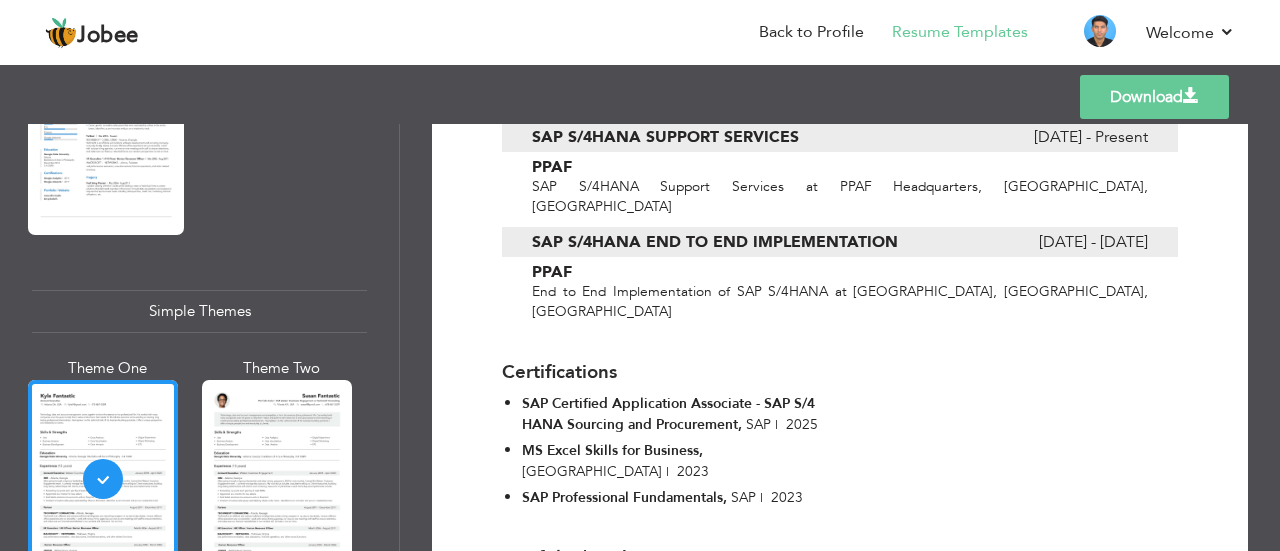 scroll, scrollTop: 1535, scrollLeft: 0, axis: vertical 